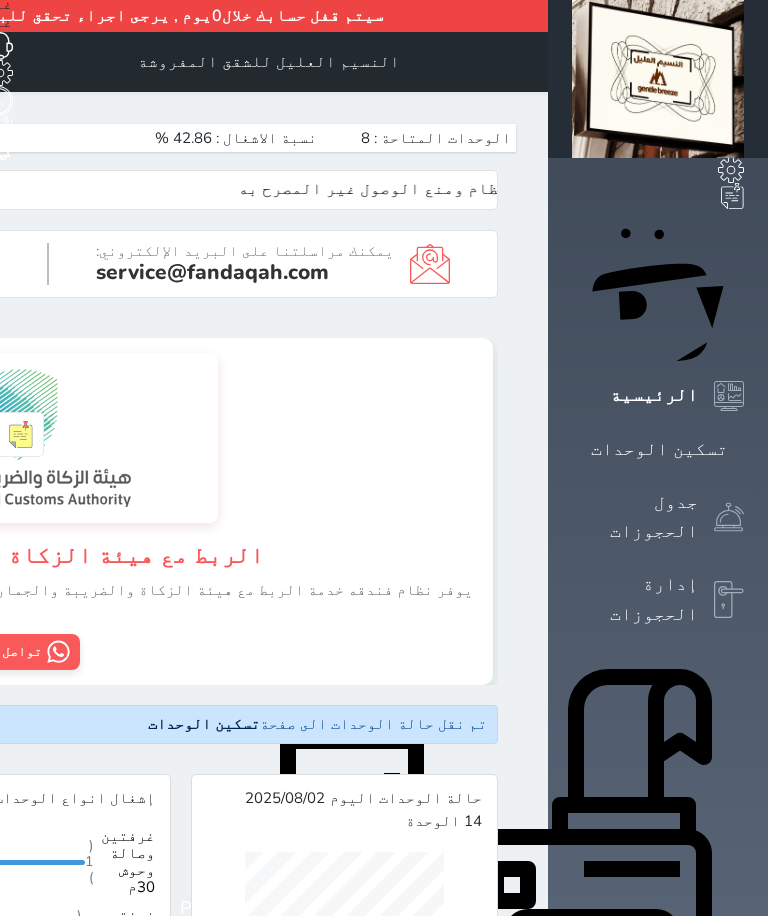 scroll, scrollTop: 0, scrollLeft: 0, axis: both 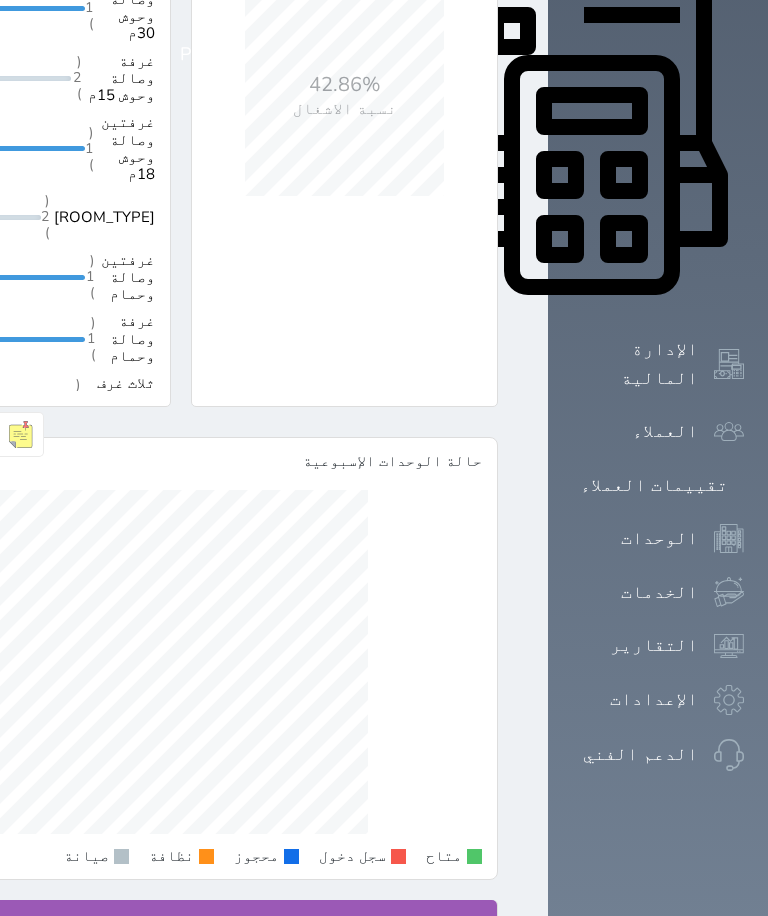 click at bounding box center [524, -792] 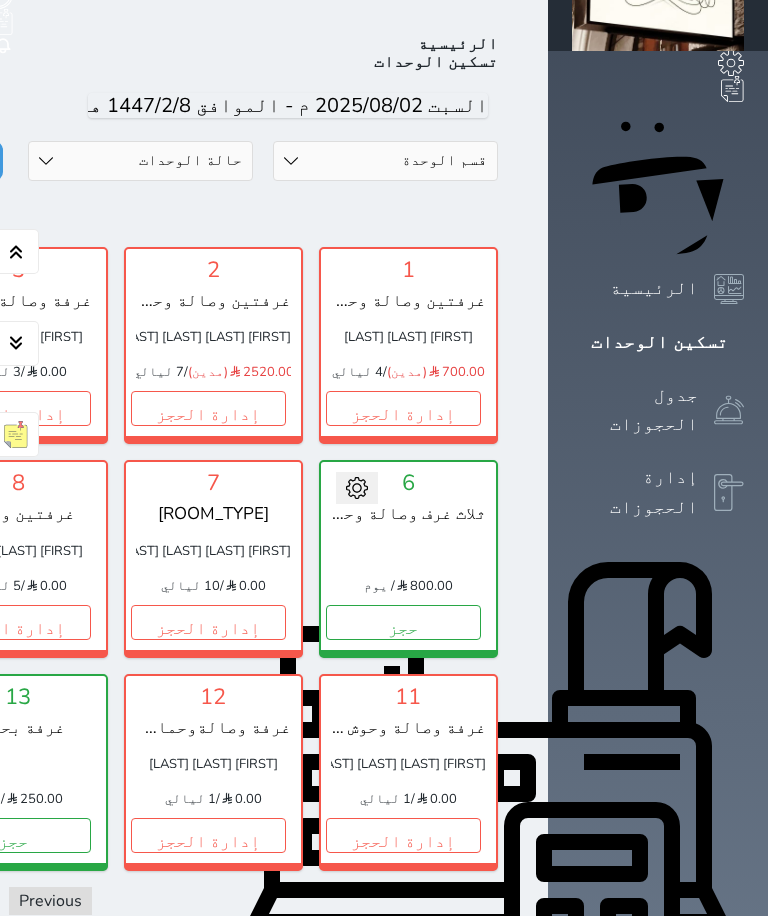click on "إدارة الحجز" at bounding box center (-378, 408) 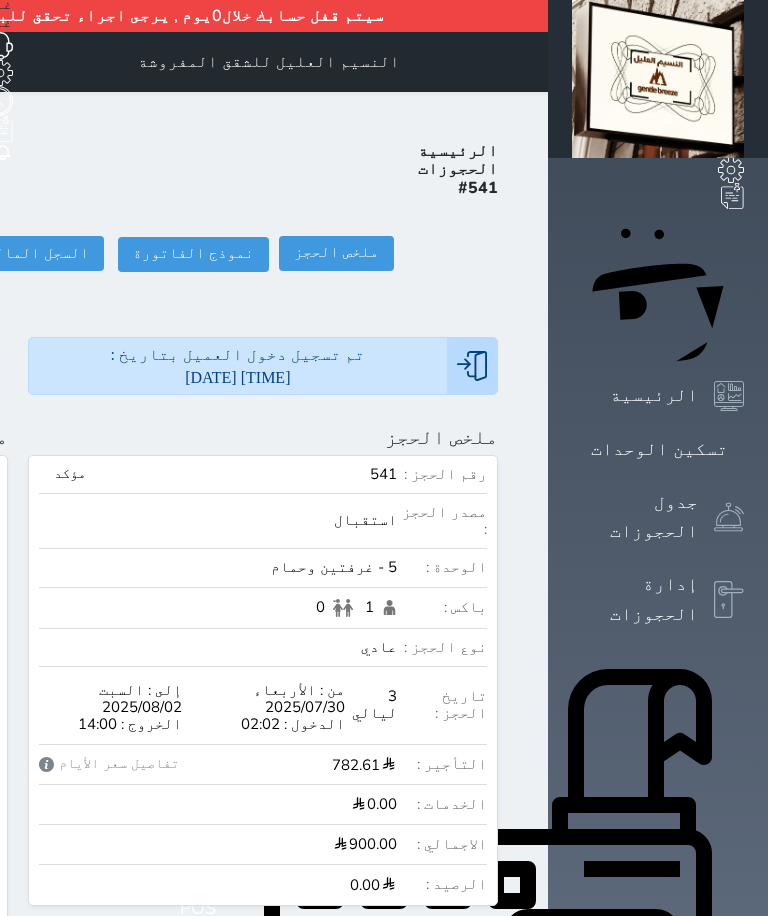 click at bounding box center [524, 62] 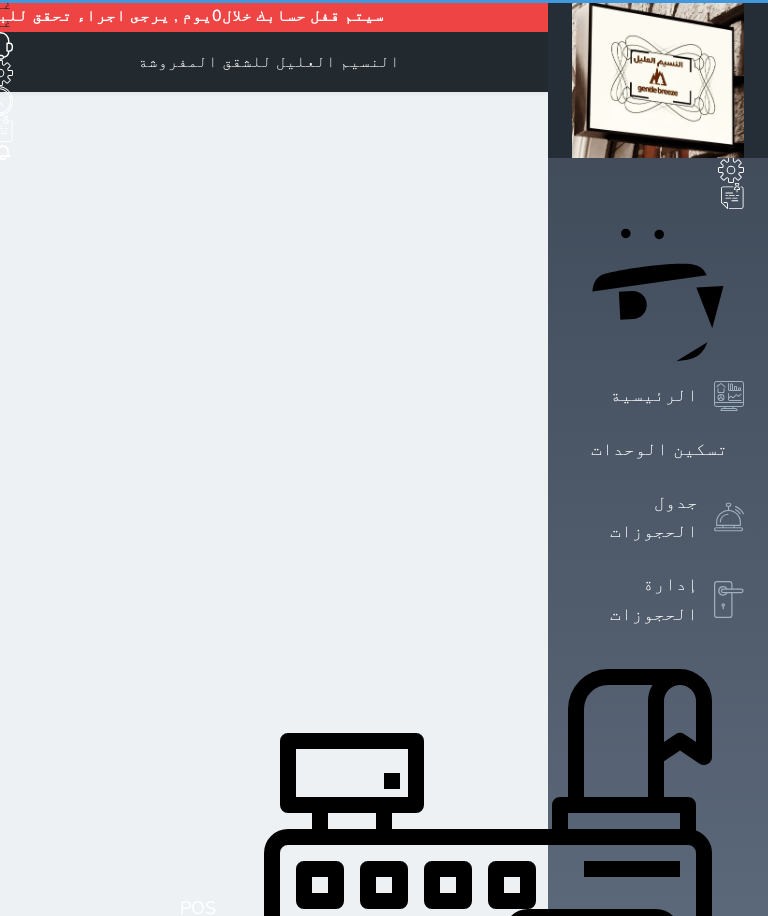 select on "1" 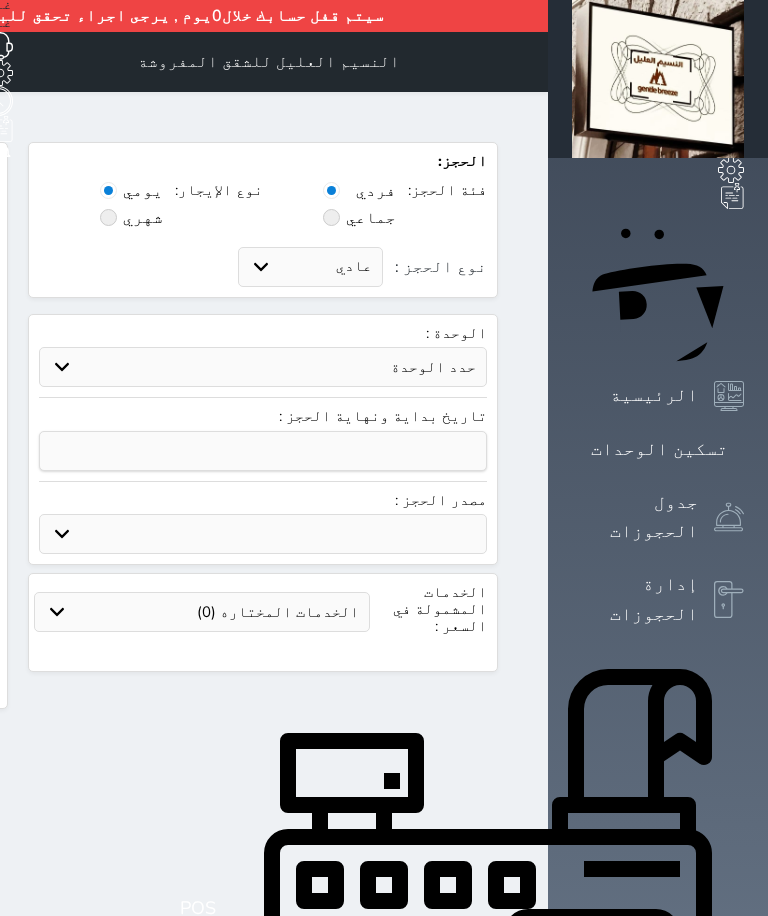 select 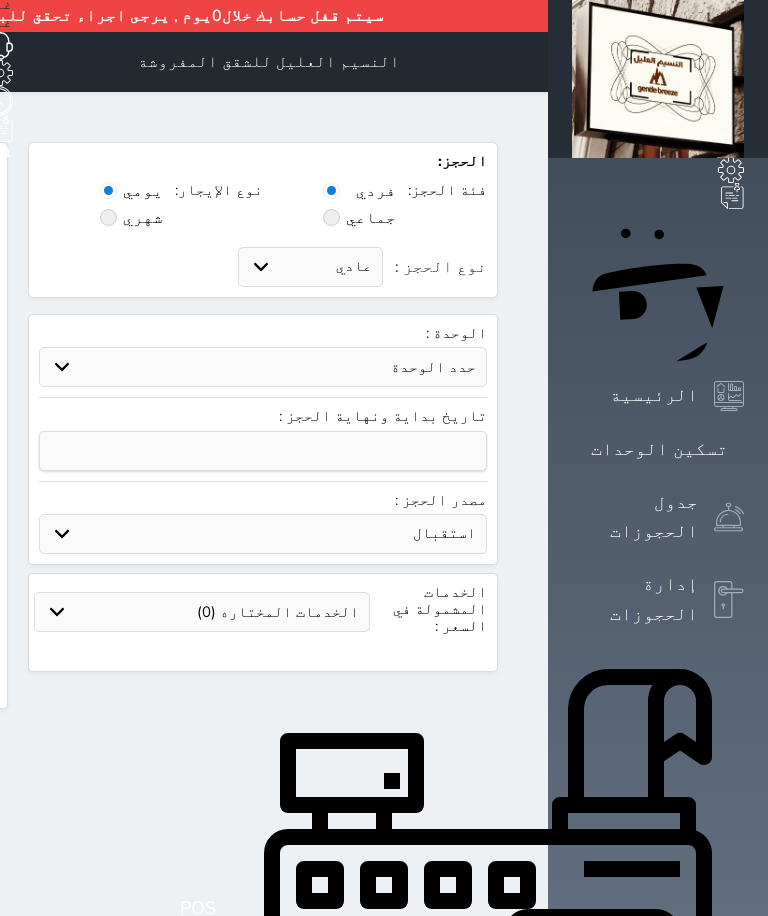 select 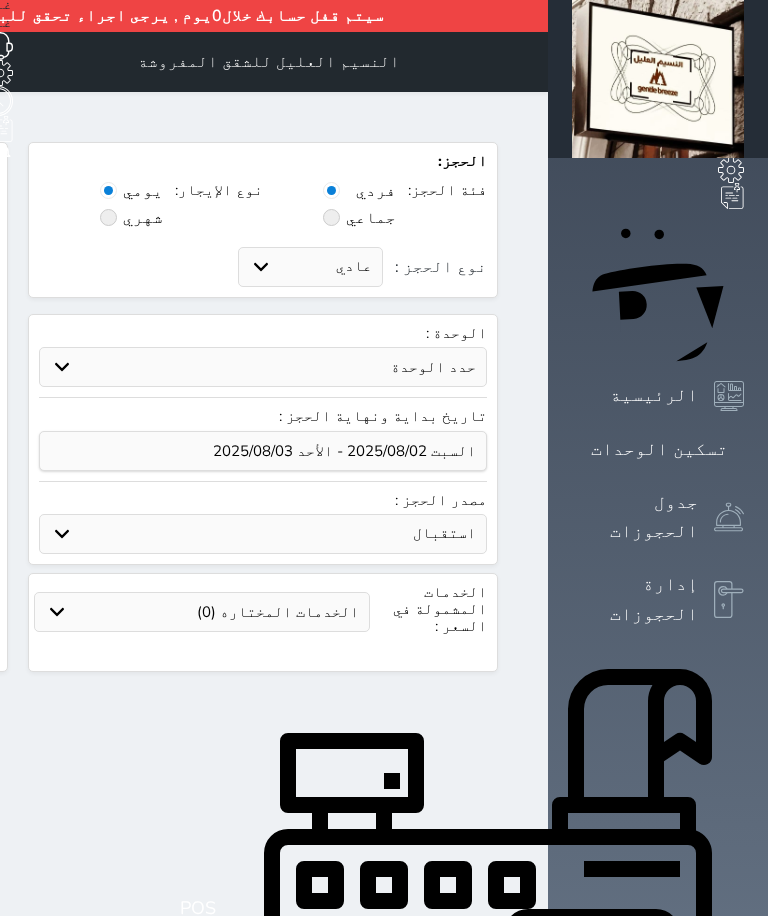 click on "حدد الوحدة" at bounding box center [263, 367] 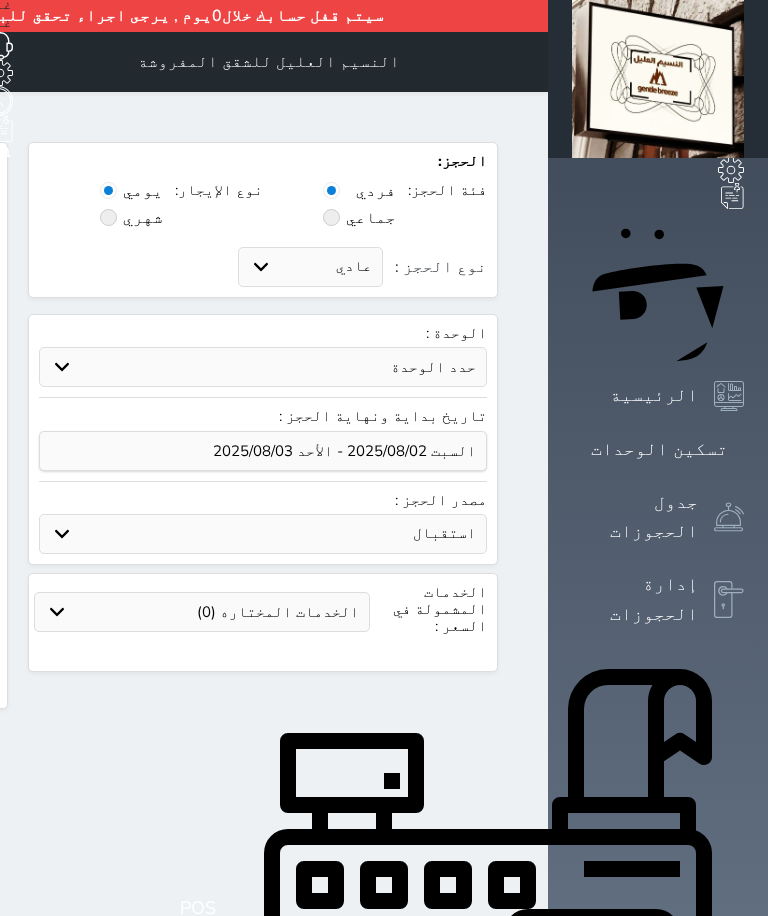 select on "52800" 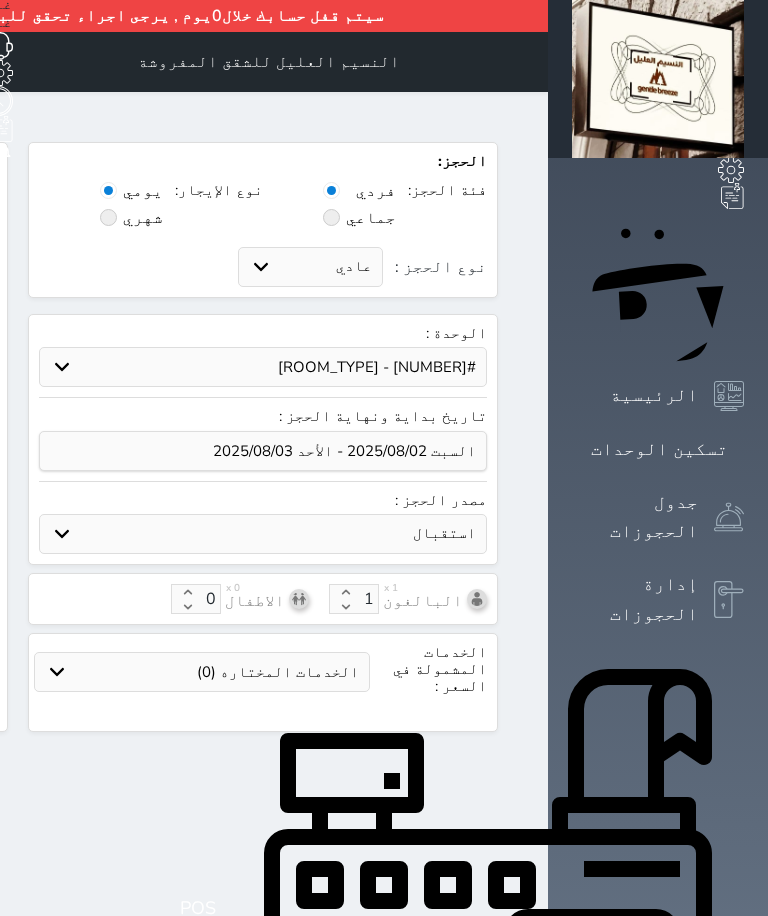 select on "1" 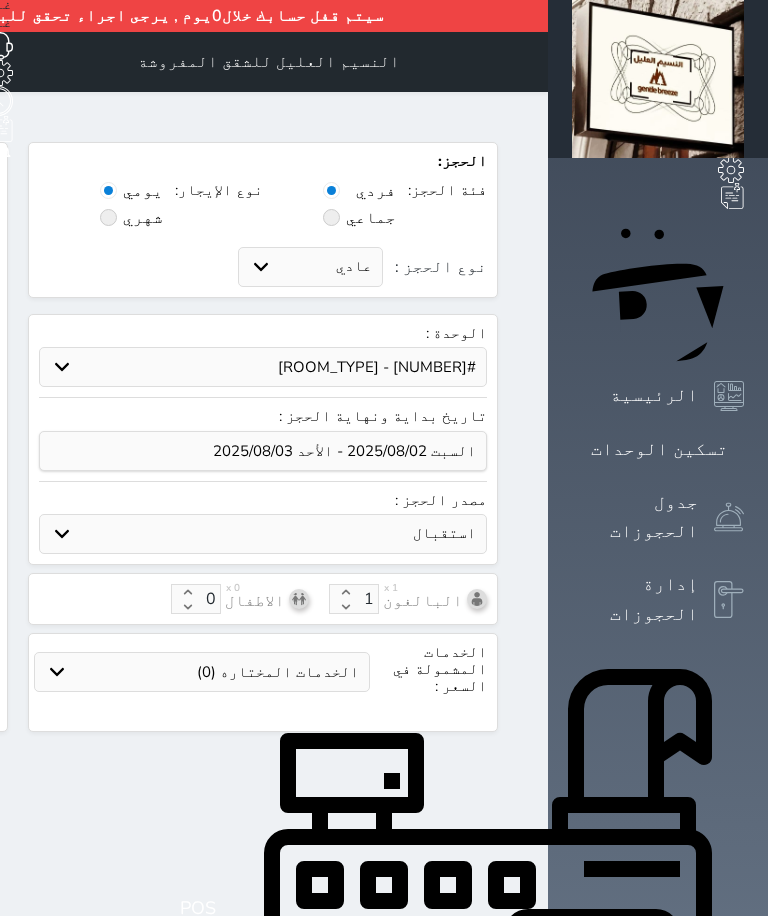 select on "113" 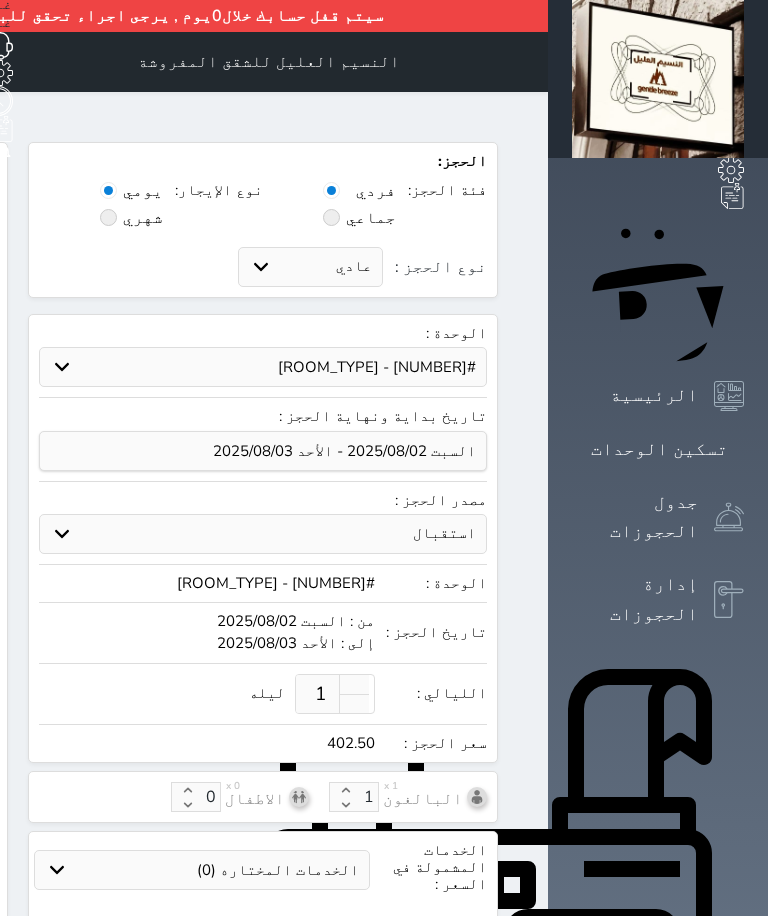 select 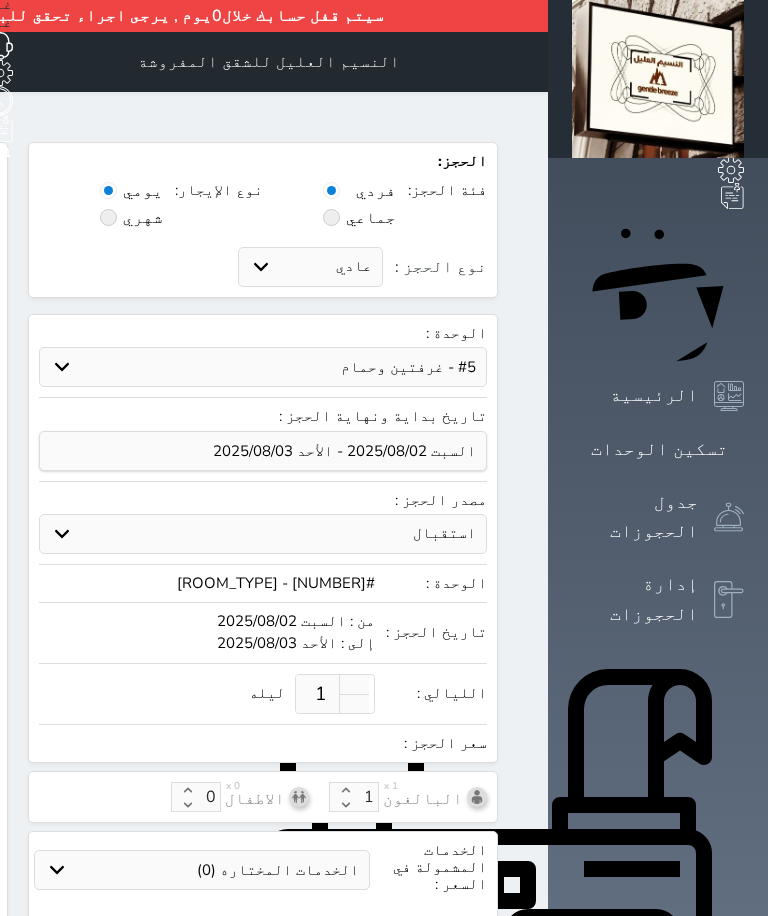 select on "1" 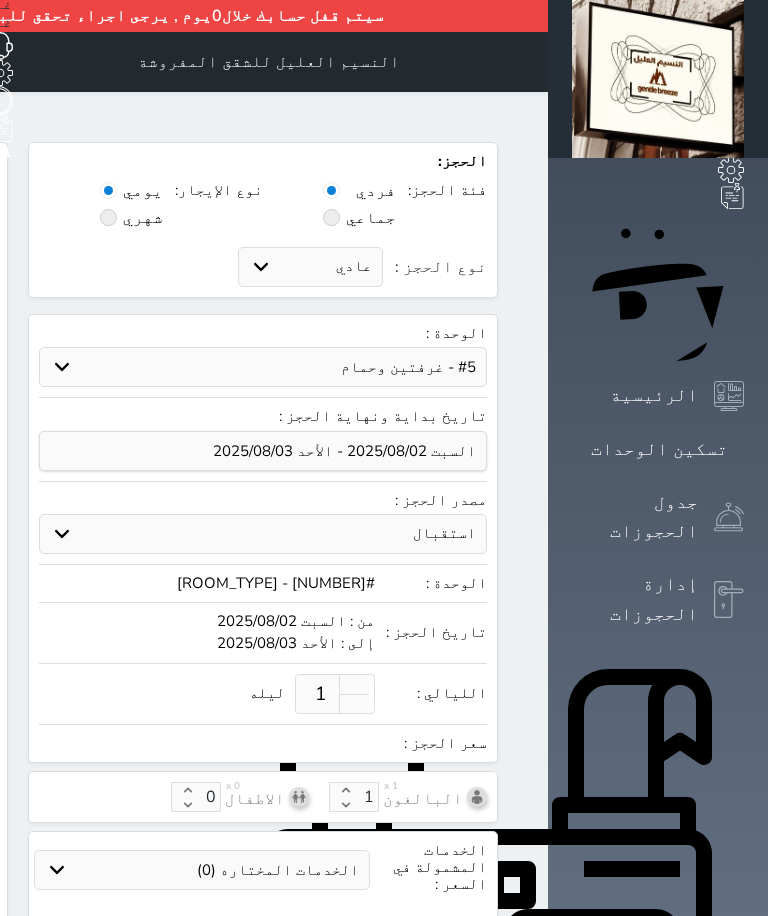 select on "113" 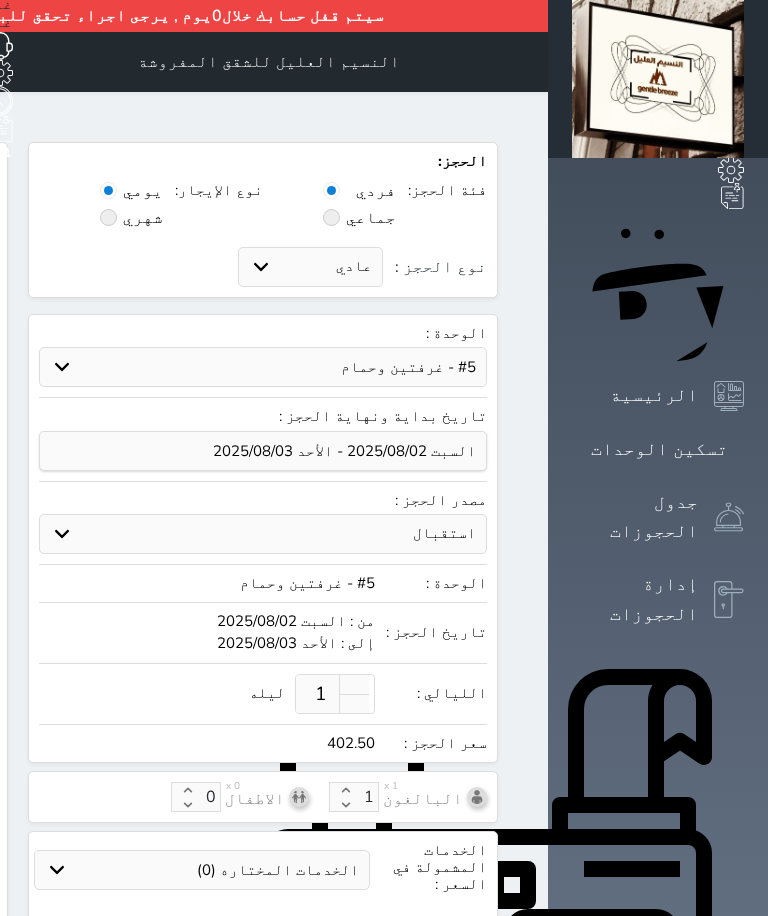 select 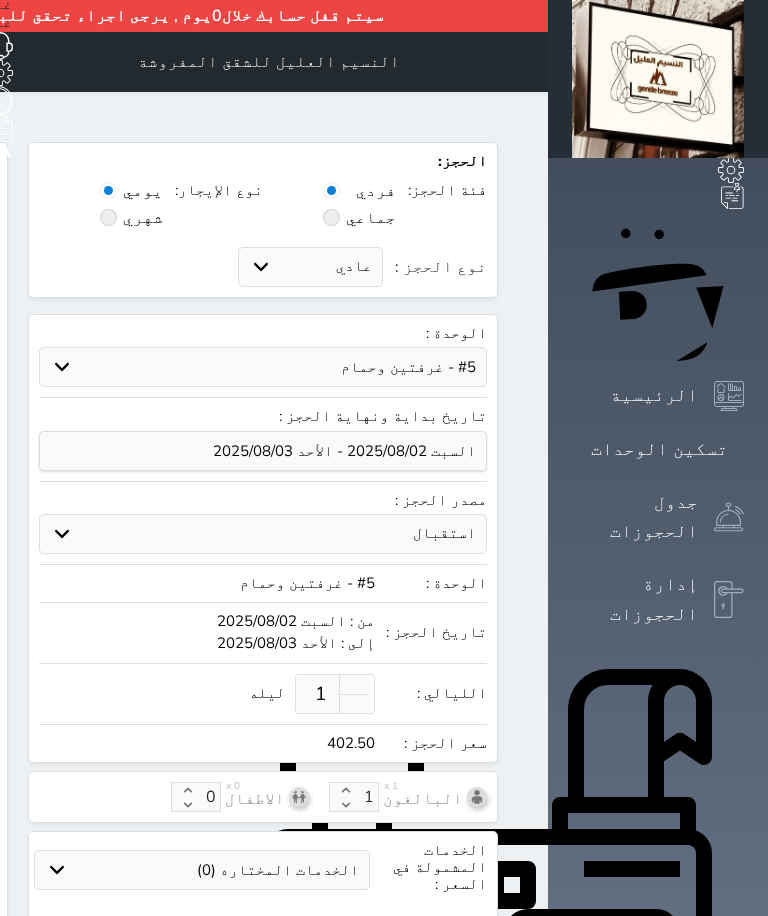 click at bounding box center (-110, 306) 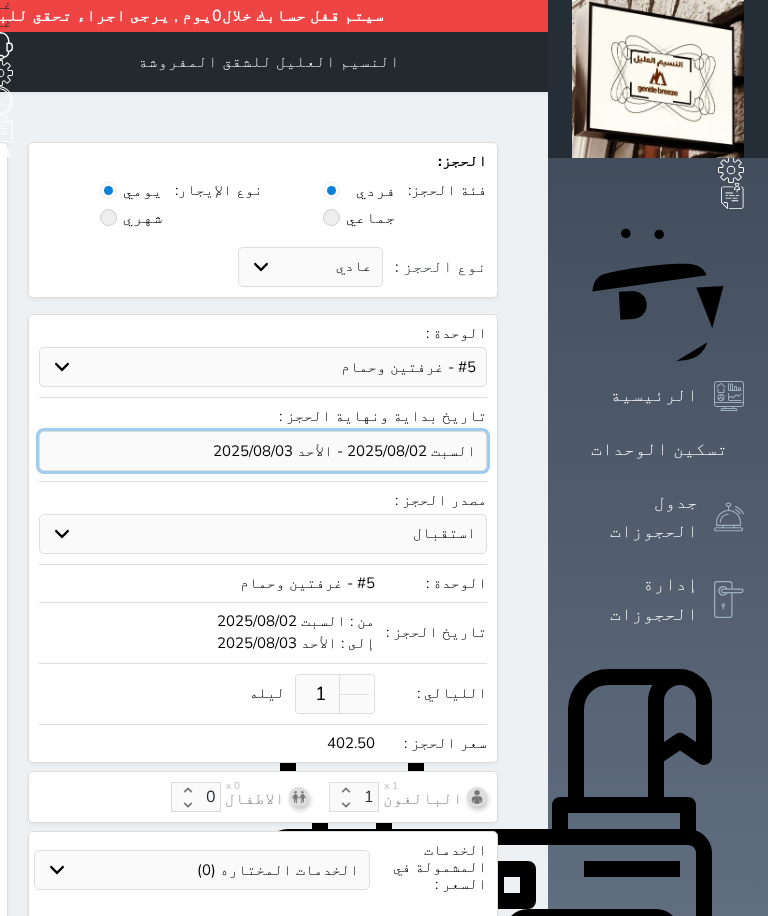 click at bounding box center (263, 451) 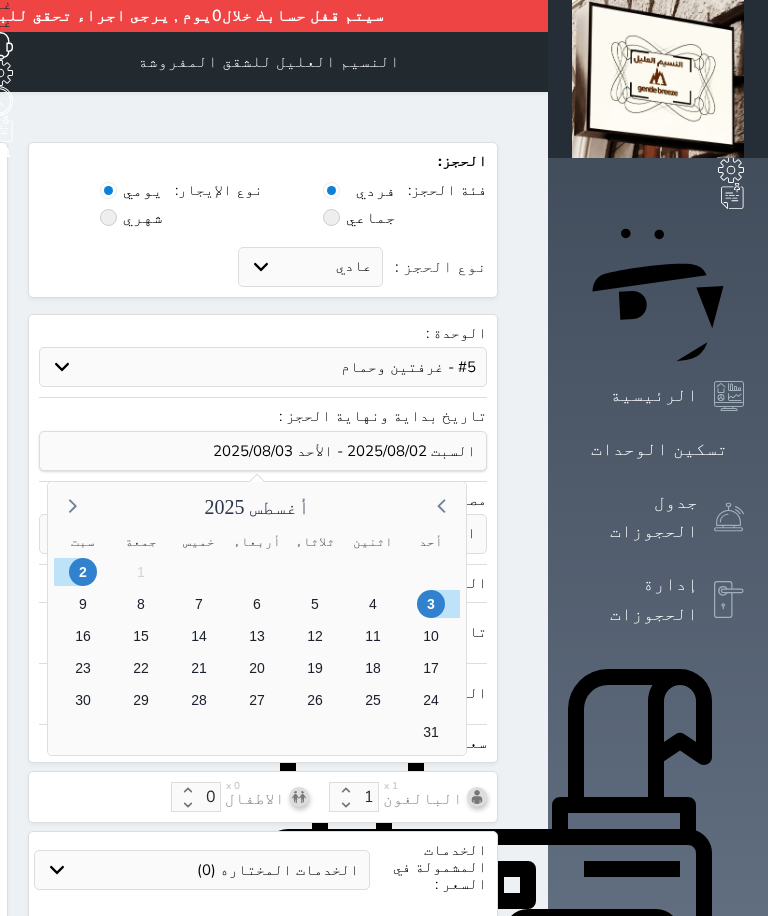 click on "3" at bounding box center [431, 604] 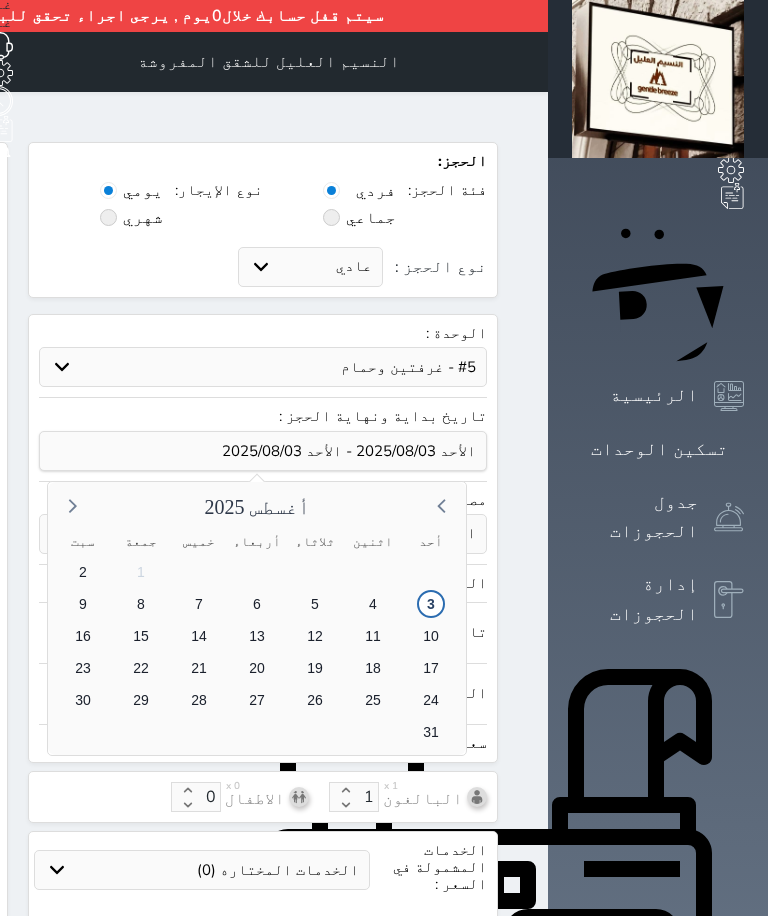 click on "4" at bounding box center (373, 604) 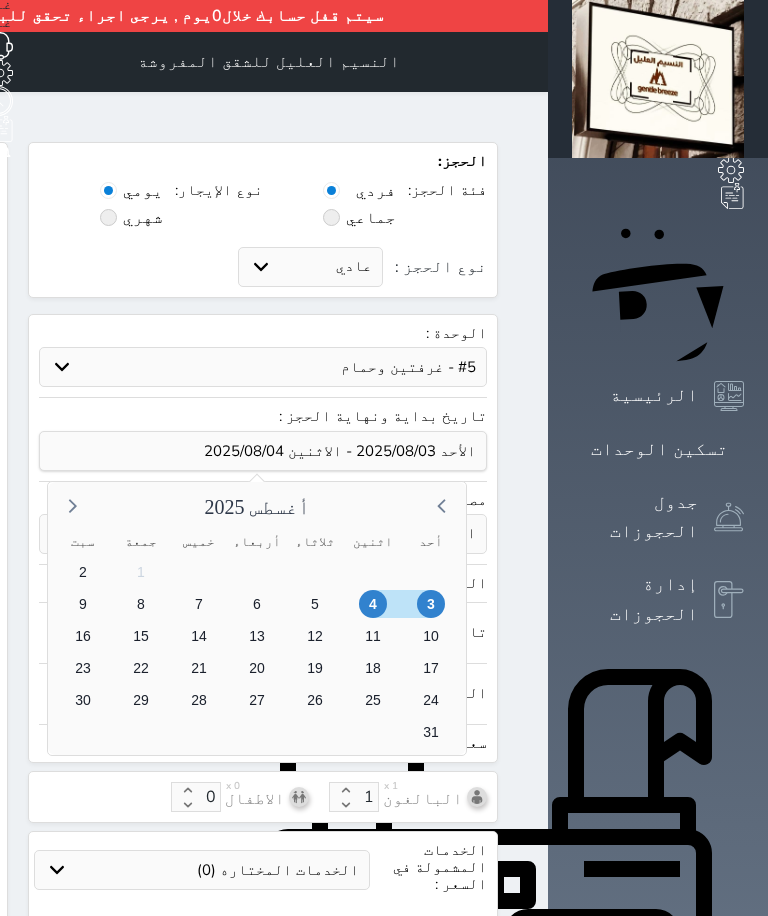 select on "52808" 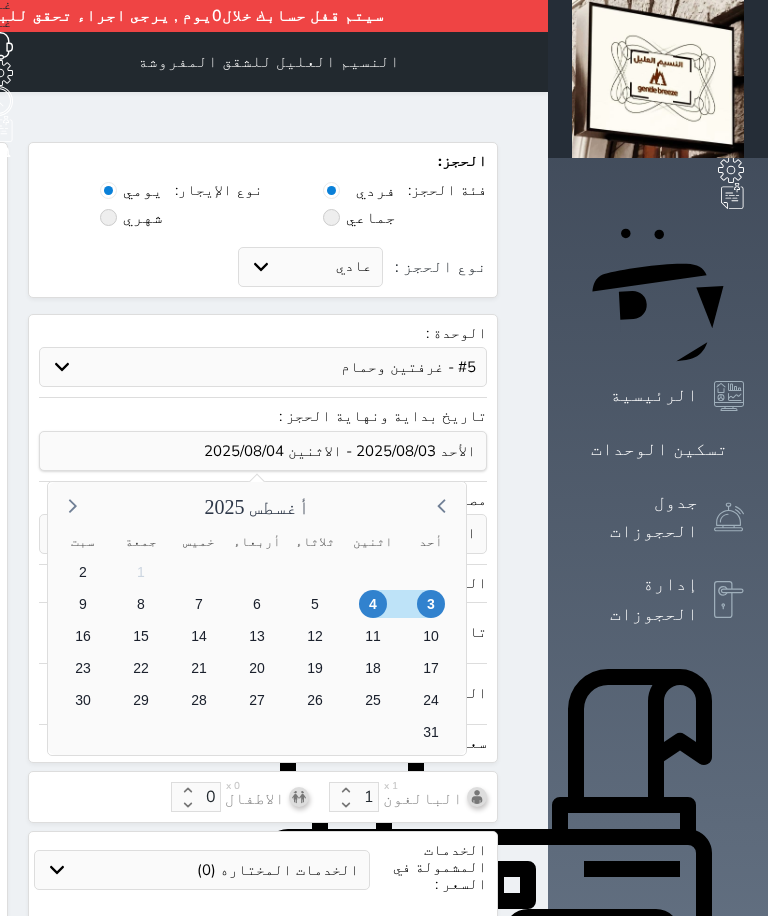 select on "1" 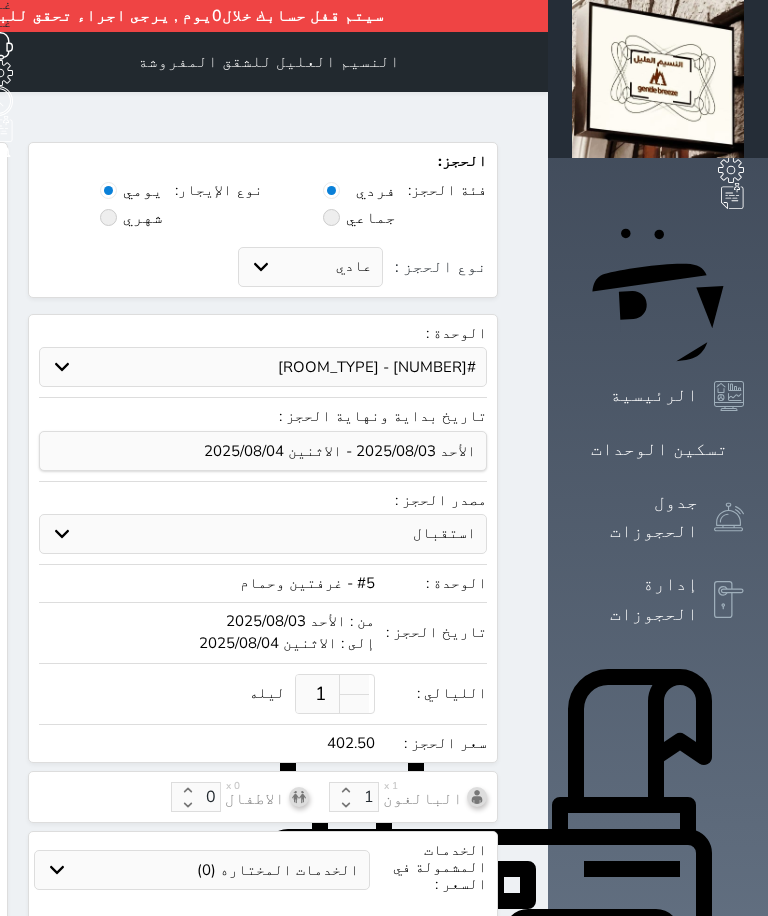 select 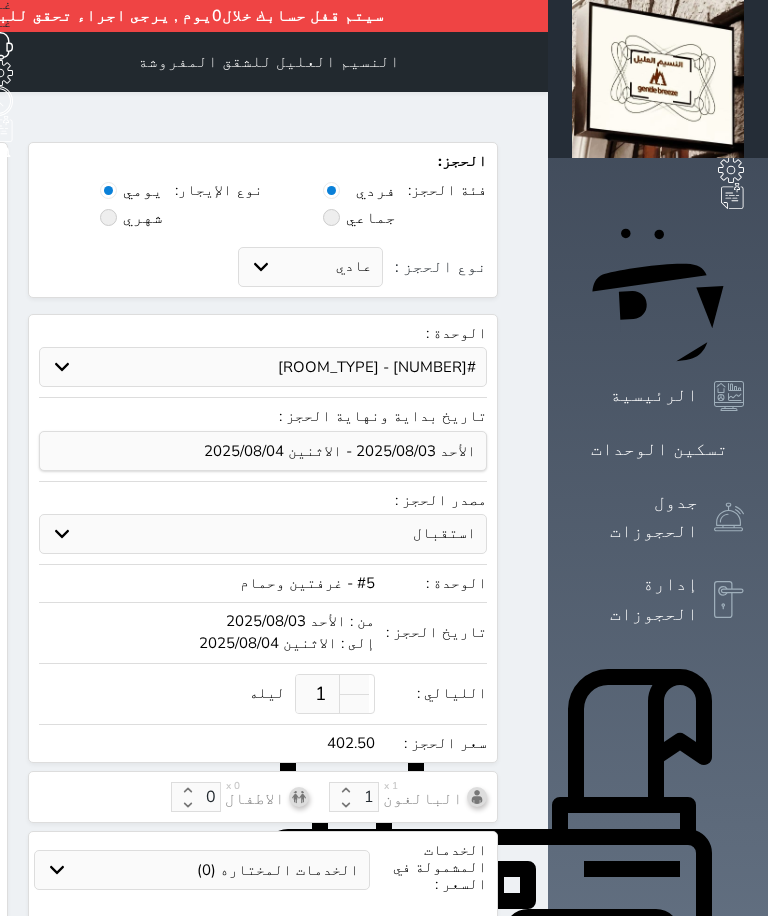 click on "نوع الحجز :" at bounding box center [-376, 306] 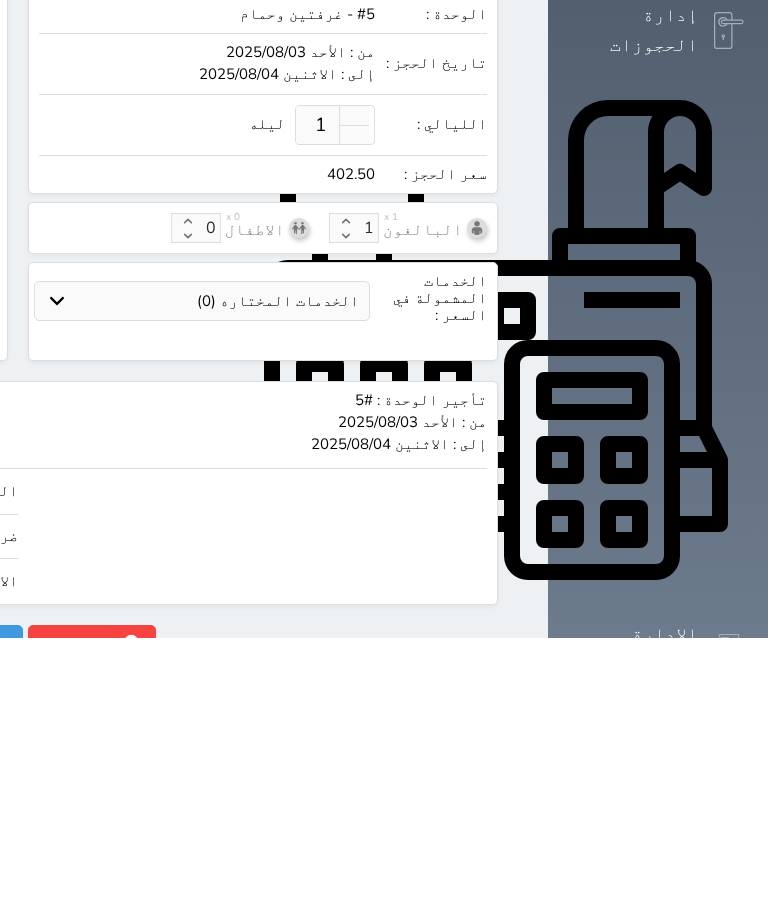 scroll, scrollTop: 319, scrollLeft: 0, axis: vertical 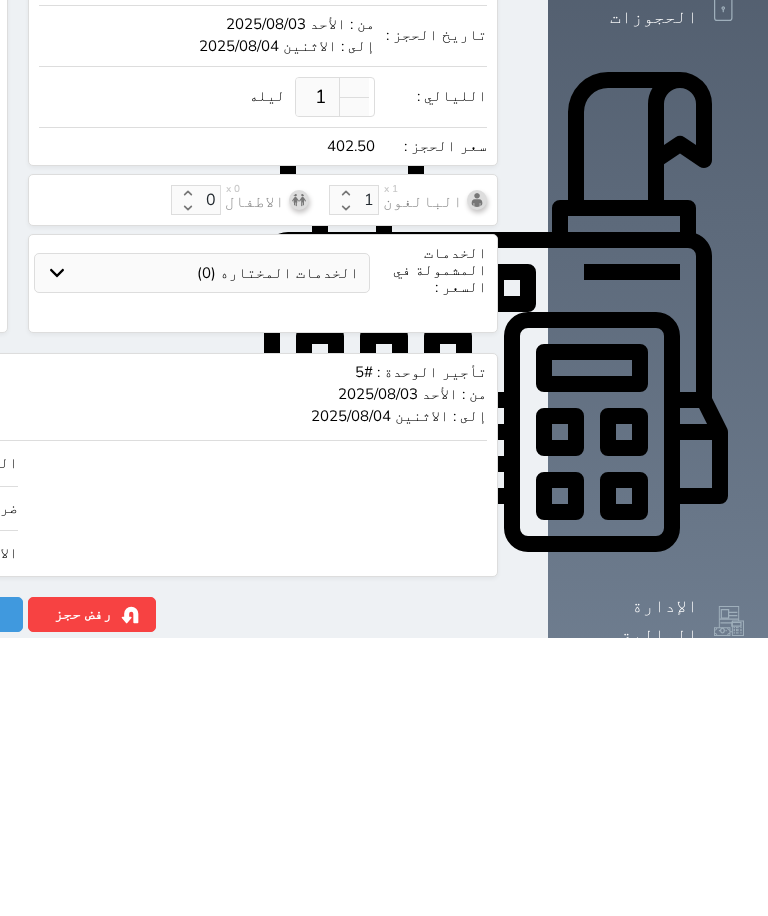 click on "402.50" at bounding box center (-386, 831) 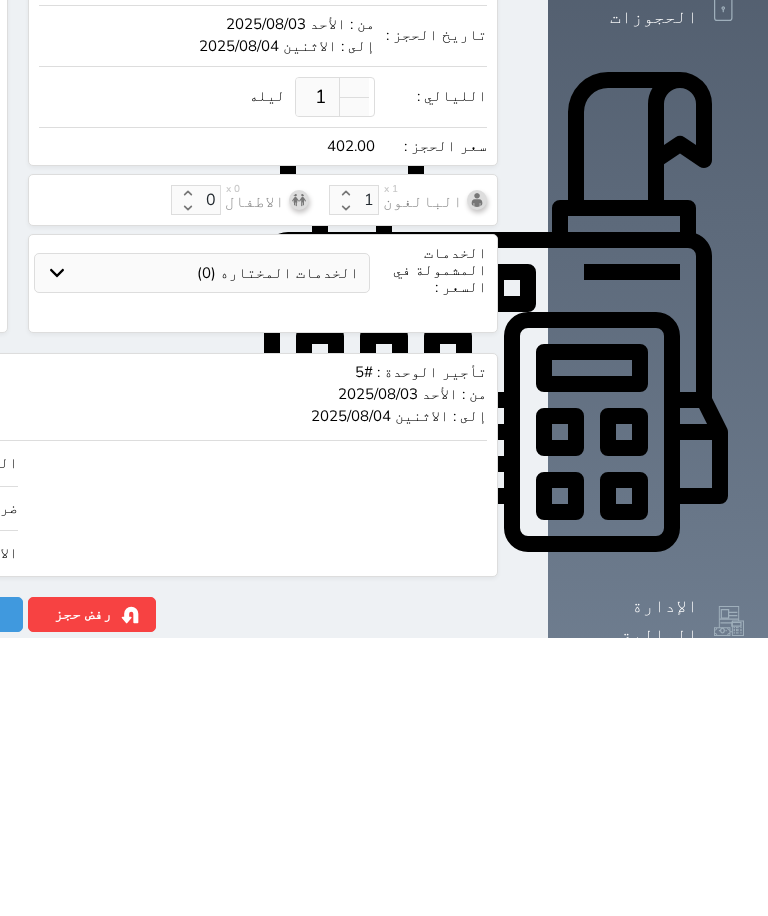 type on "40" 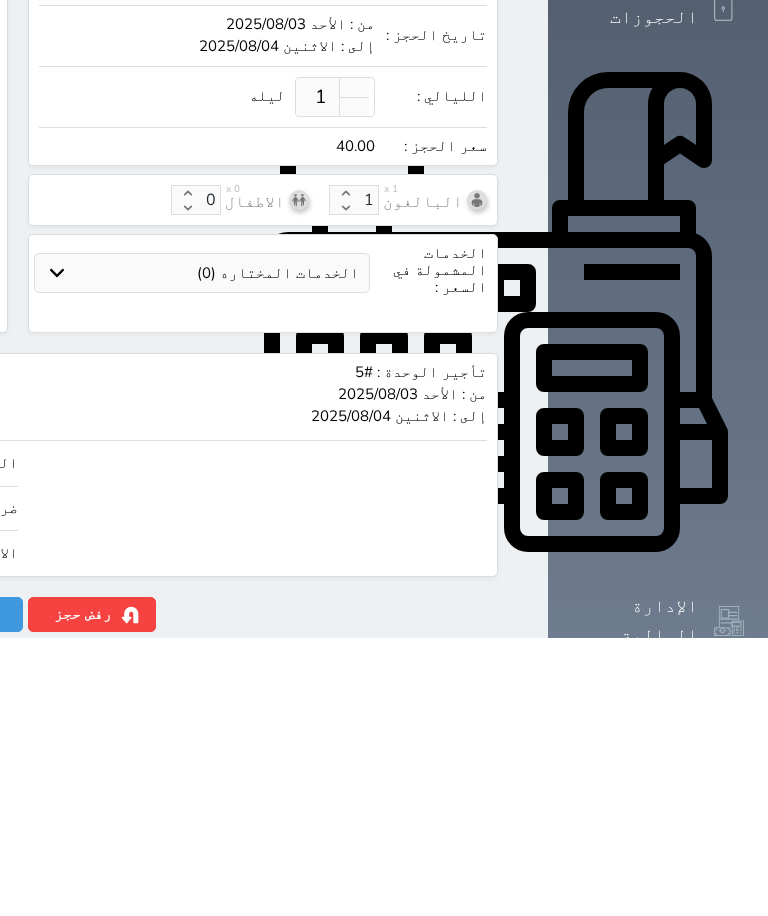 type on "4" 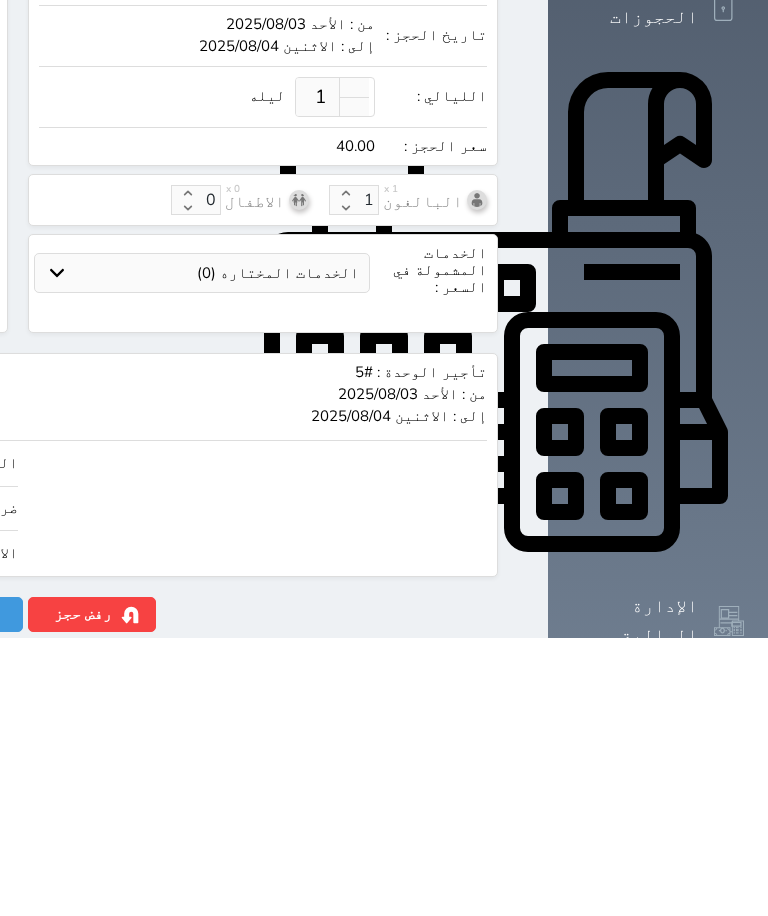 type on "3.48" 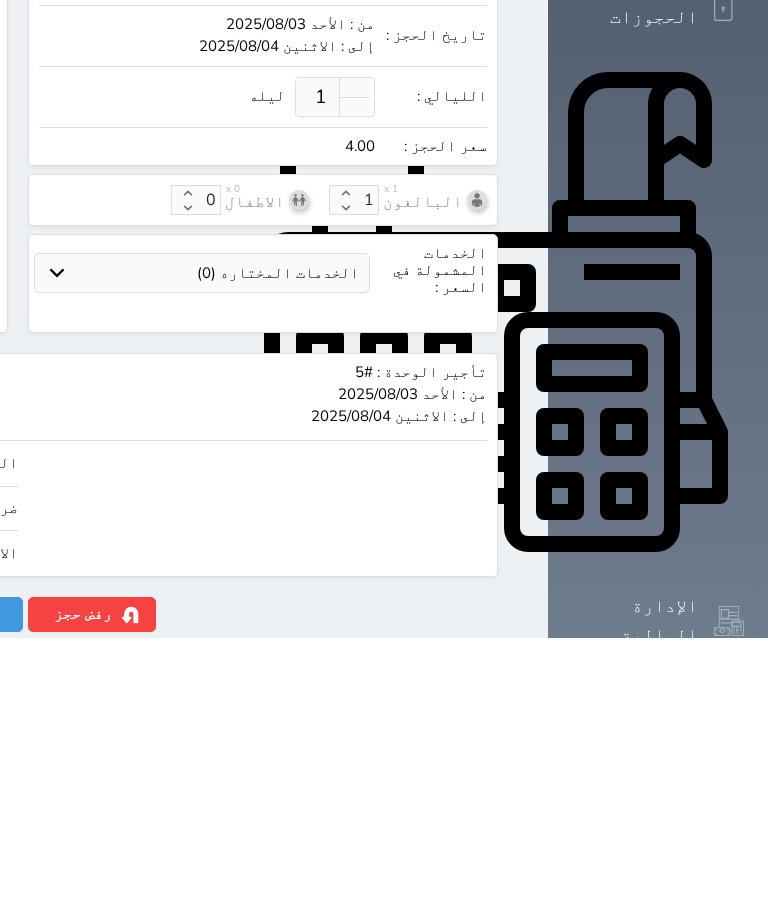 type on "1.15" 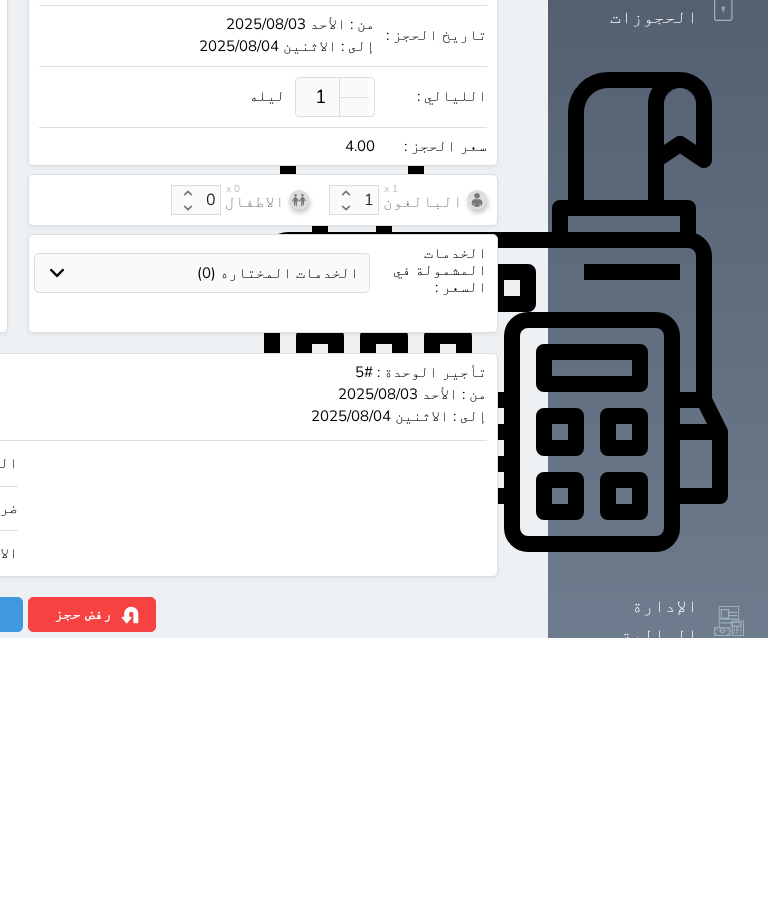 type on "1.00" 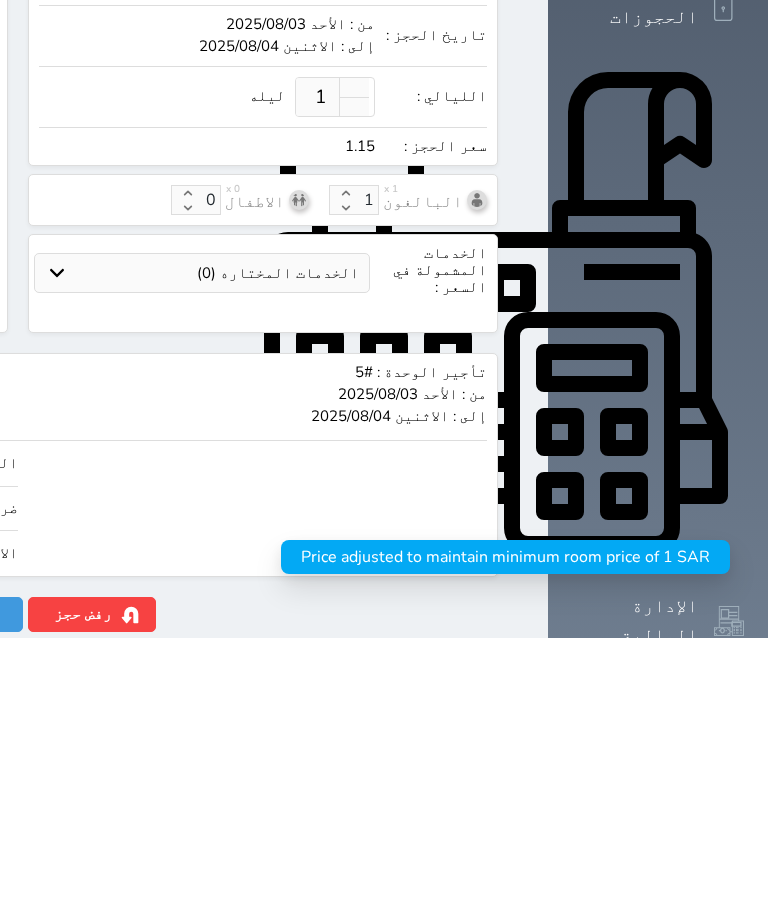type on "1.1" 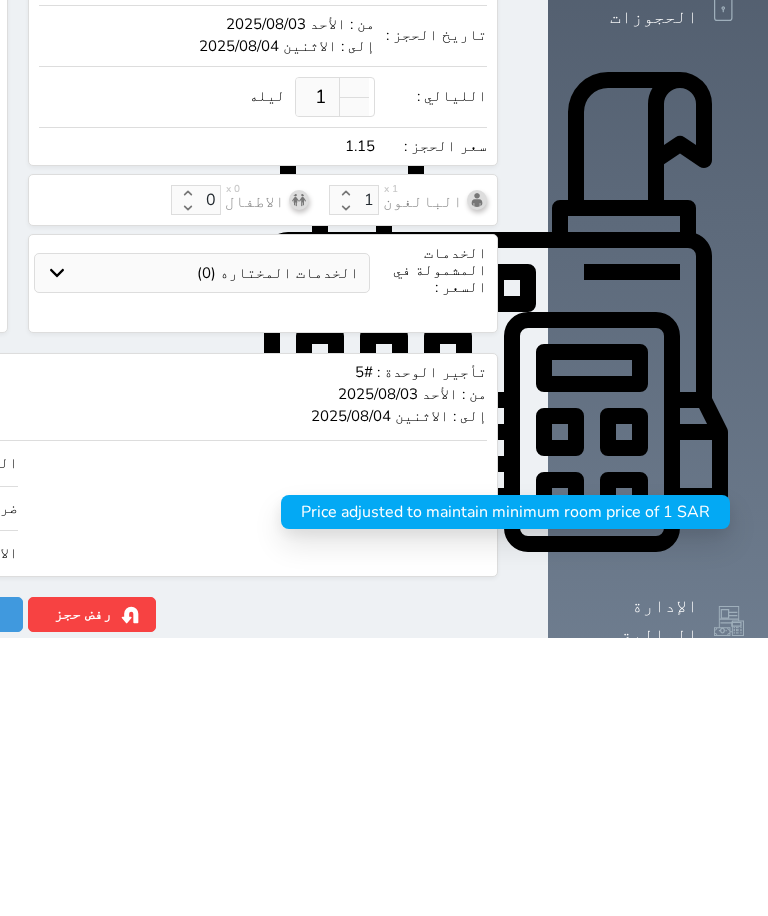 type on "1." 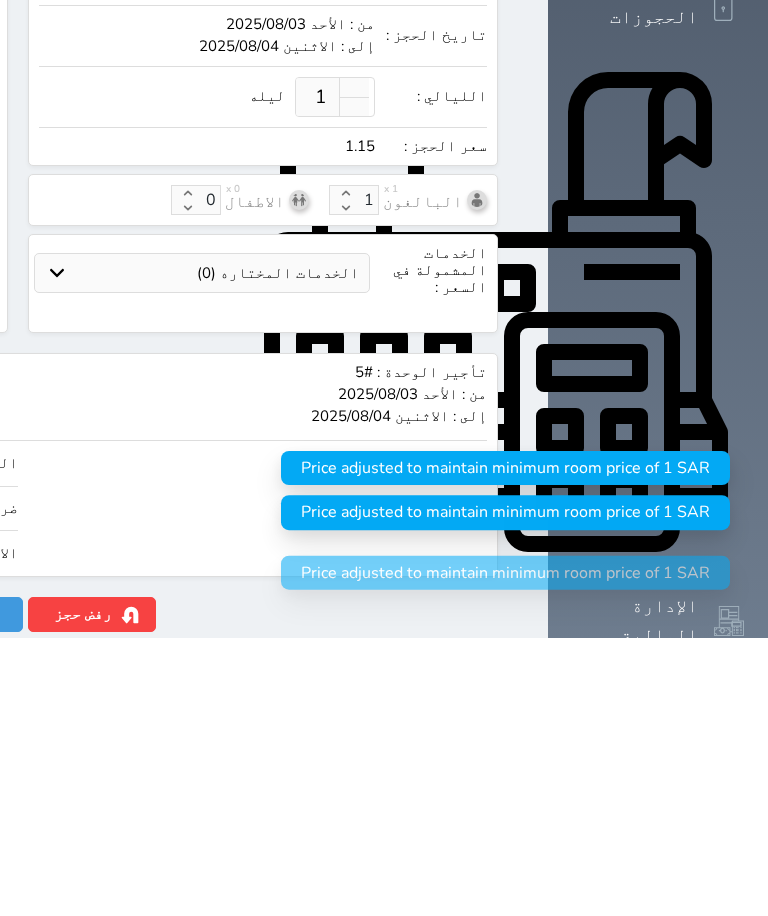 type on "1" 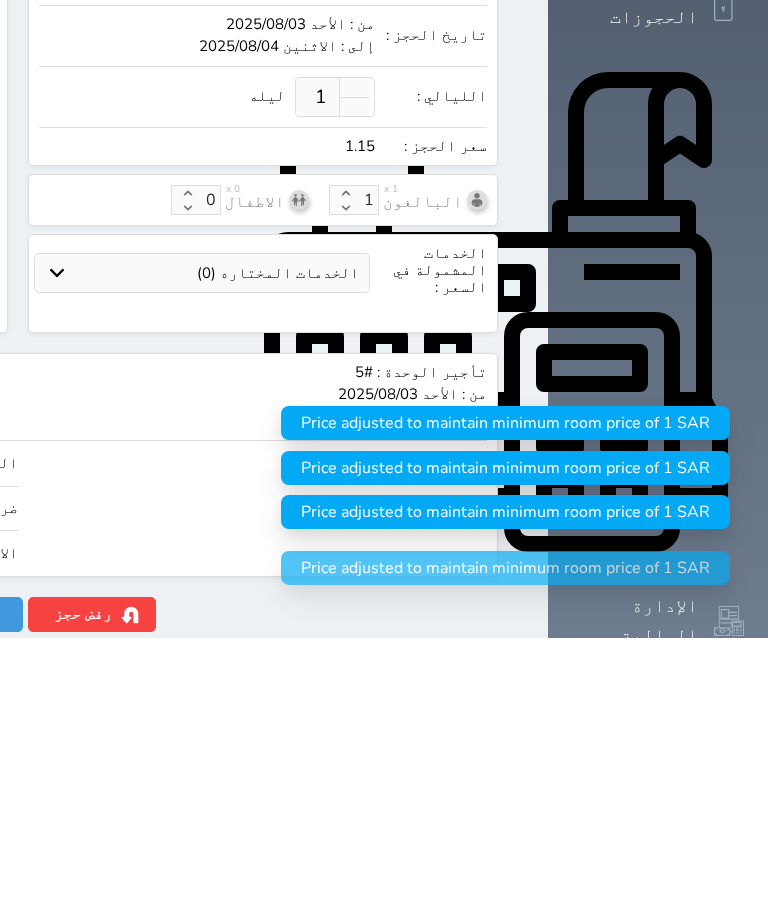type 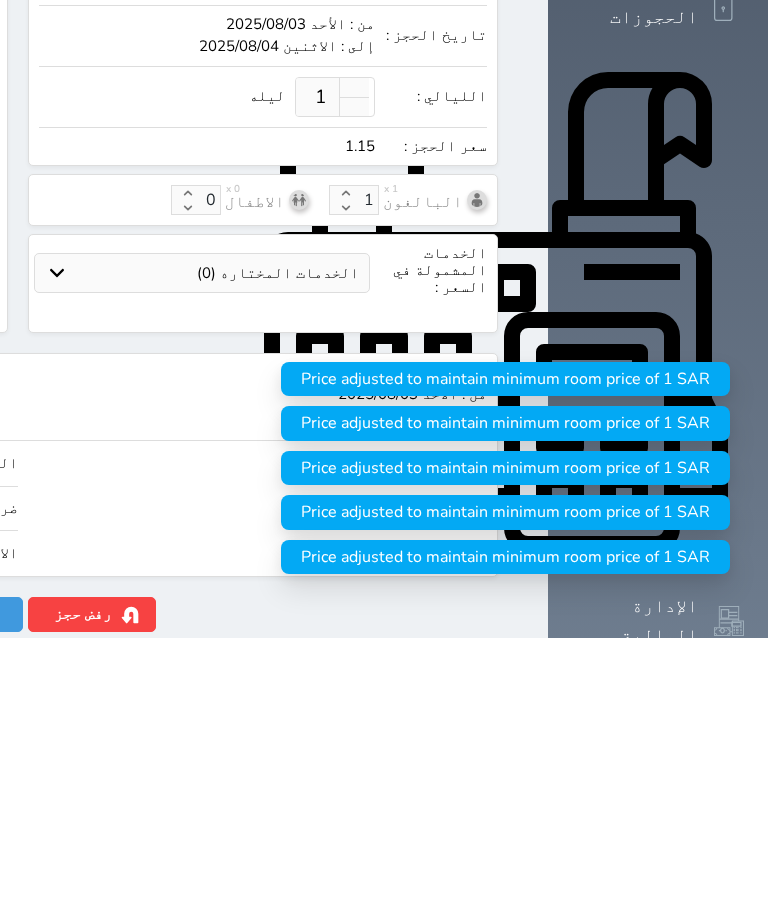 type on "2.61" 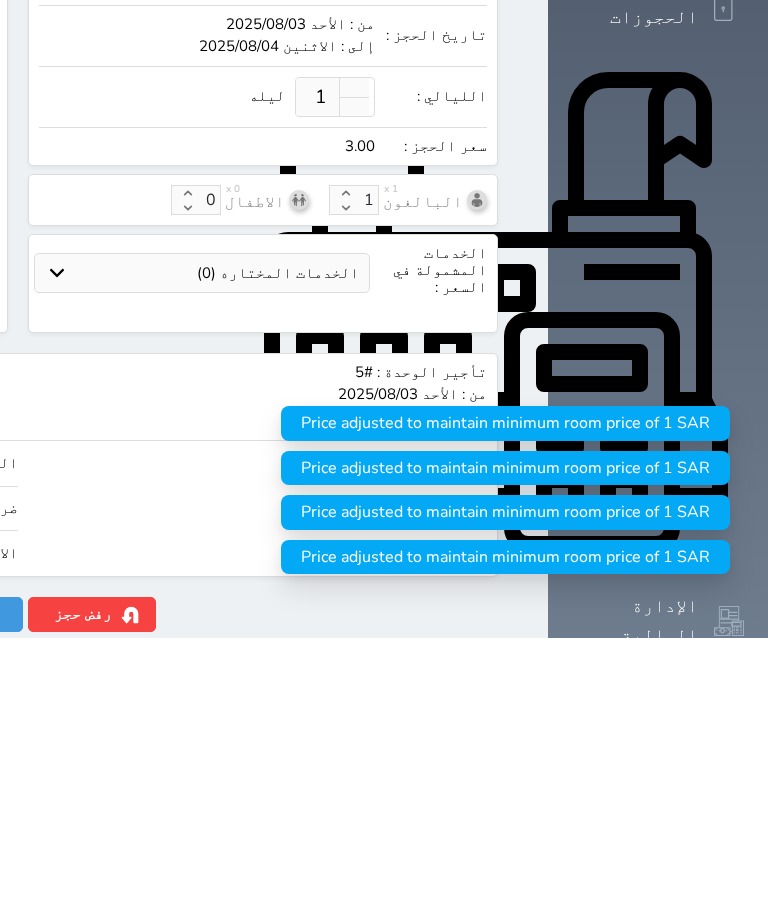 type on "35" 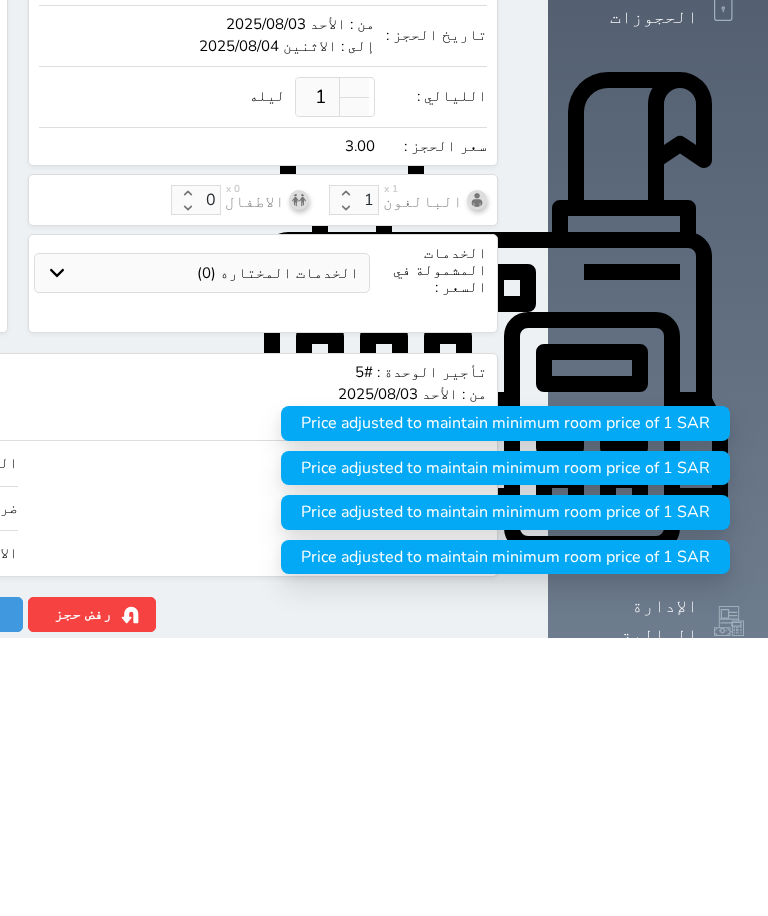type on "30.43" 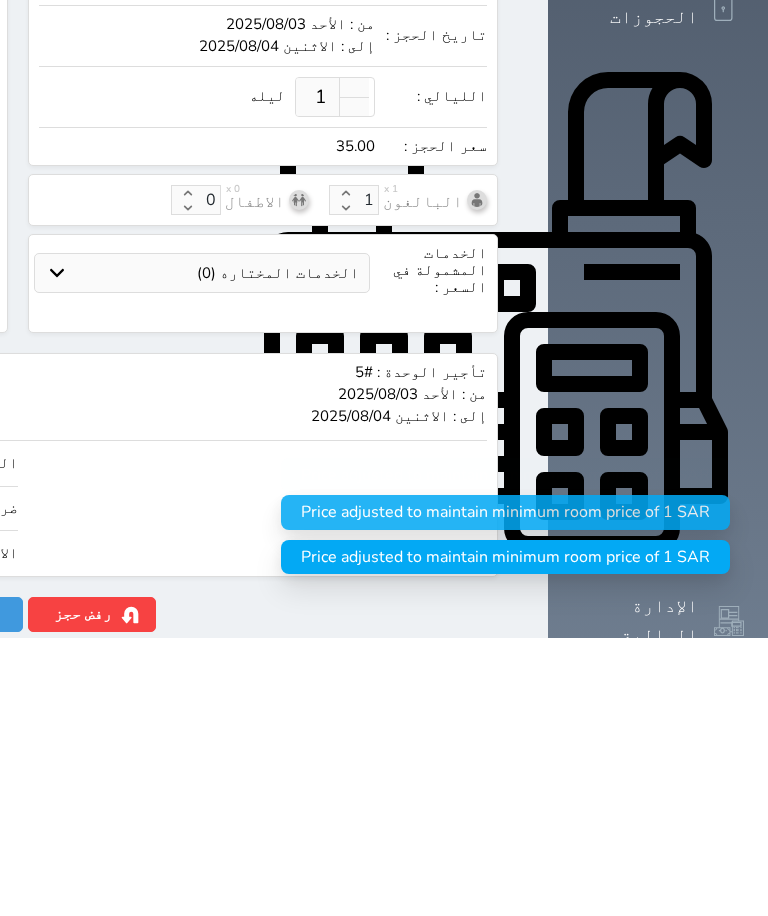 type on "350" 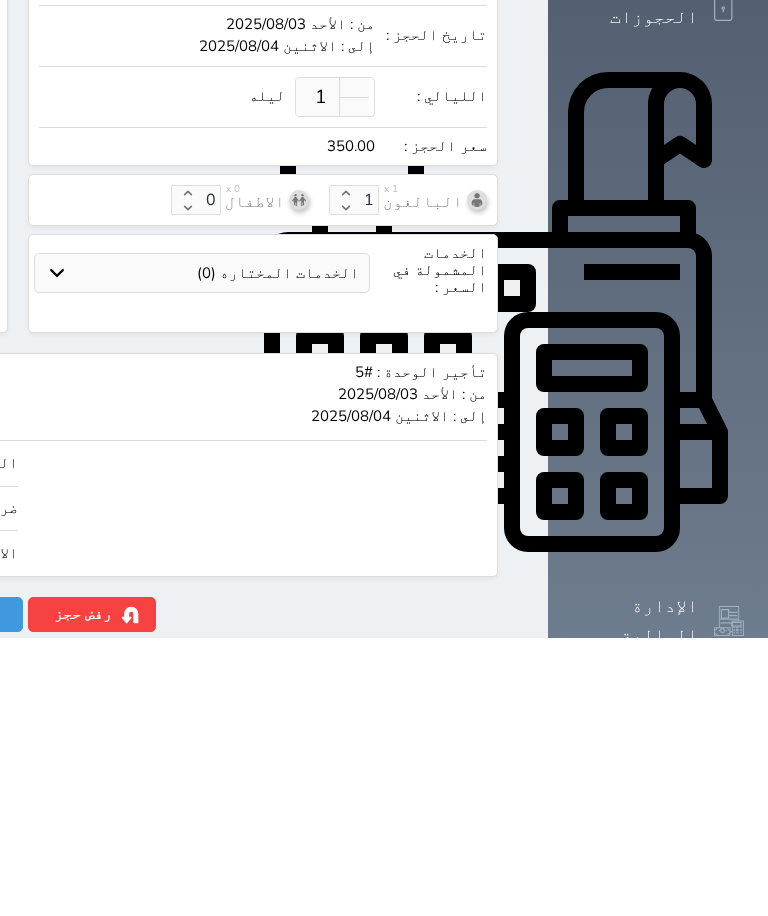 click on "حجز" at bounding box center (-217, 892) 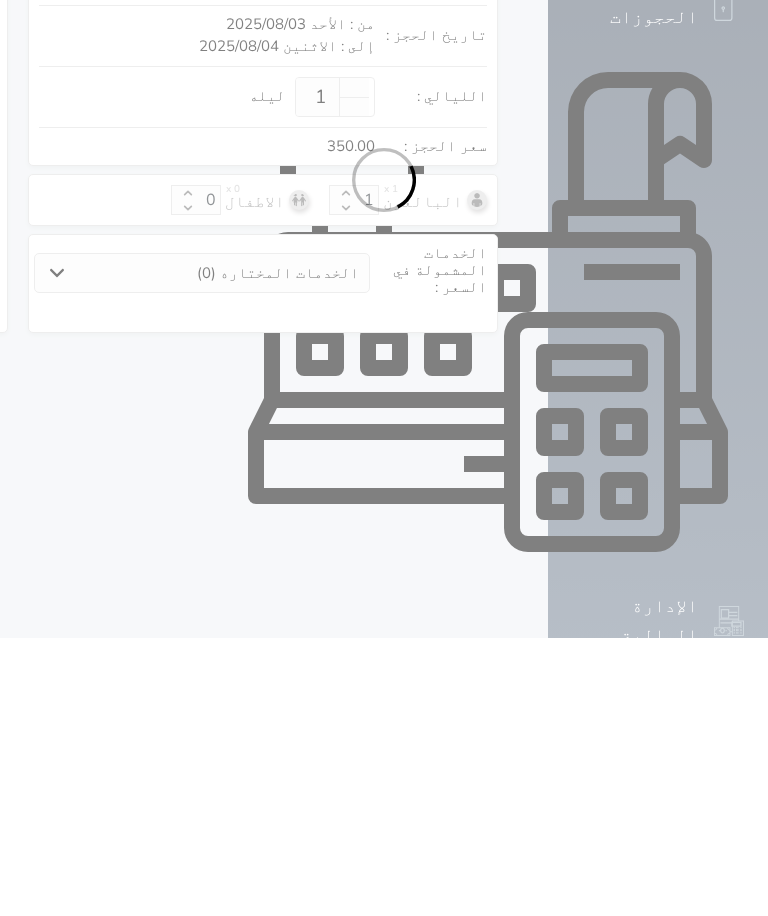 scroll, scrollTop: 0, scrollLeft: 0, axis: both 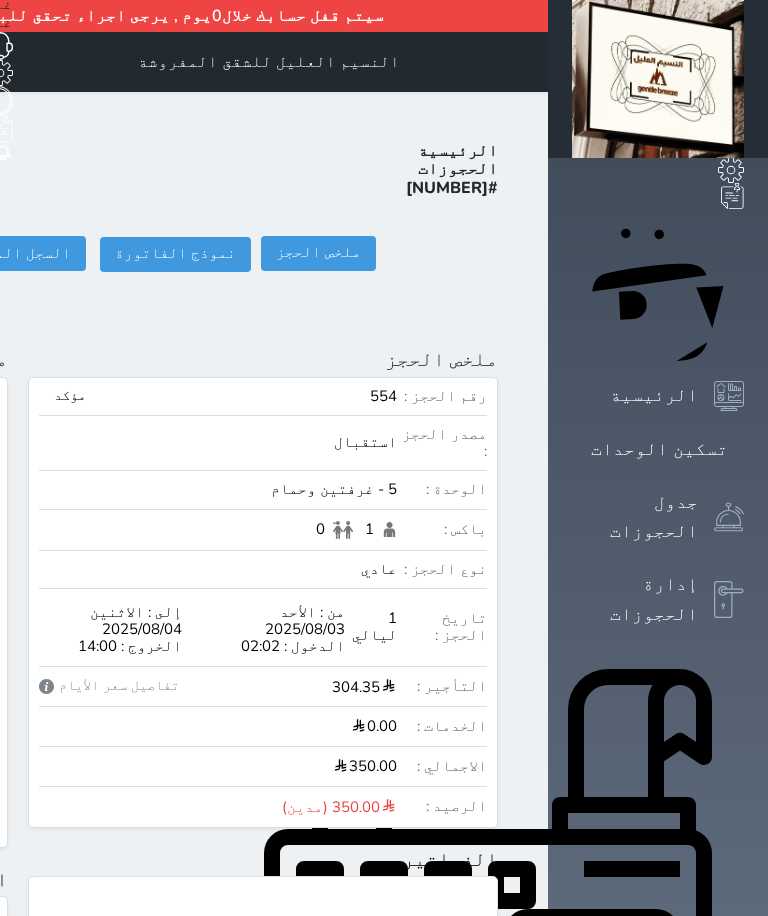 click at bounding box center (524, 62) 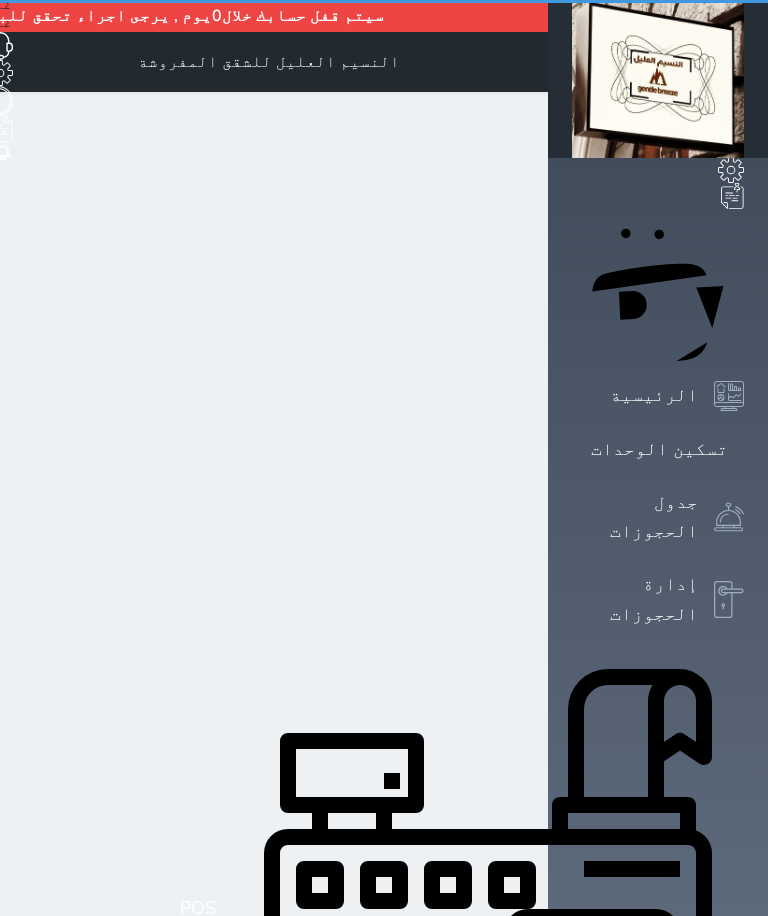 select on "1" 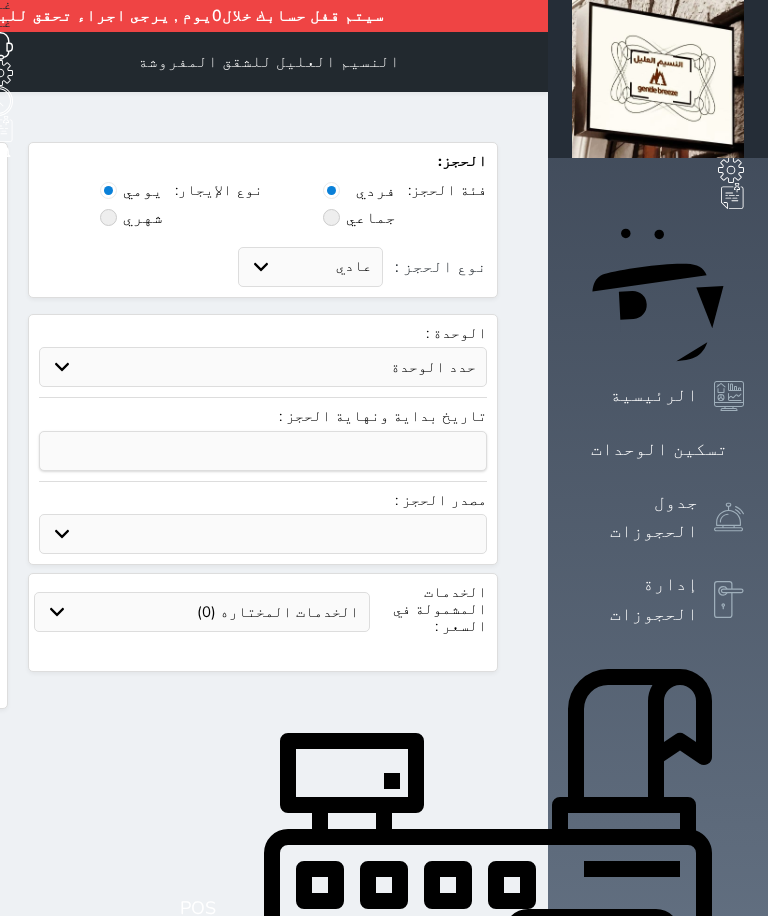 select 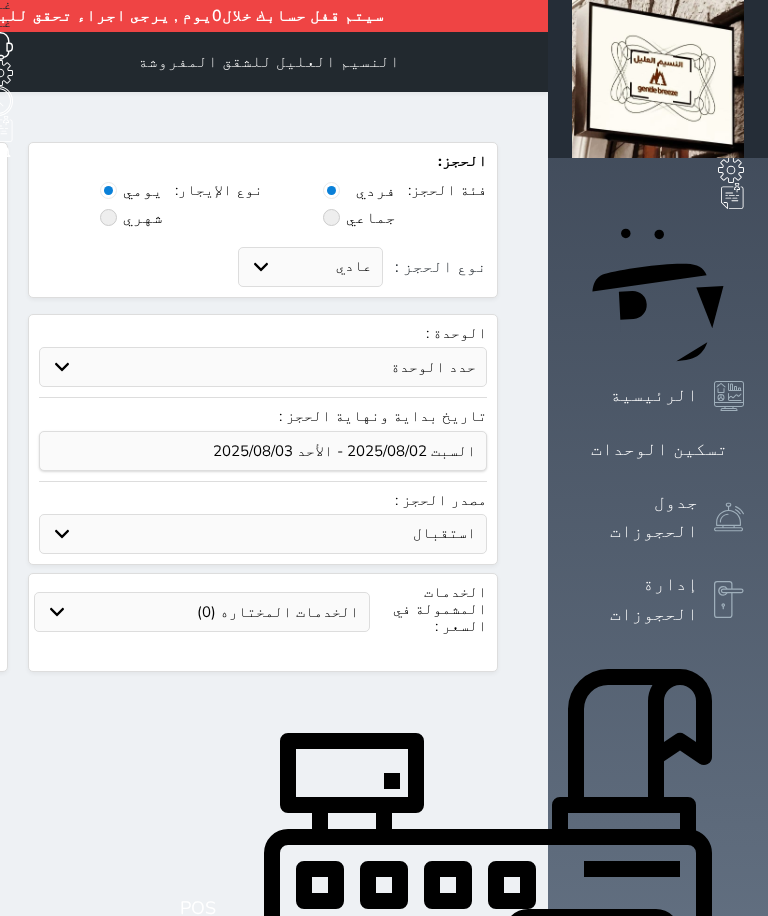 select 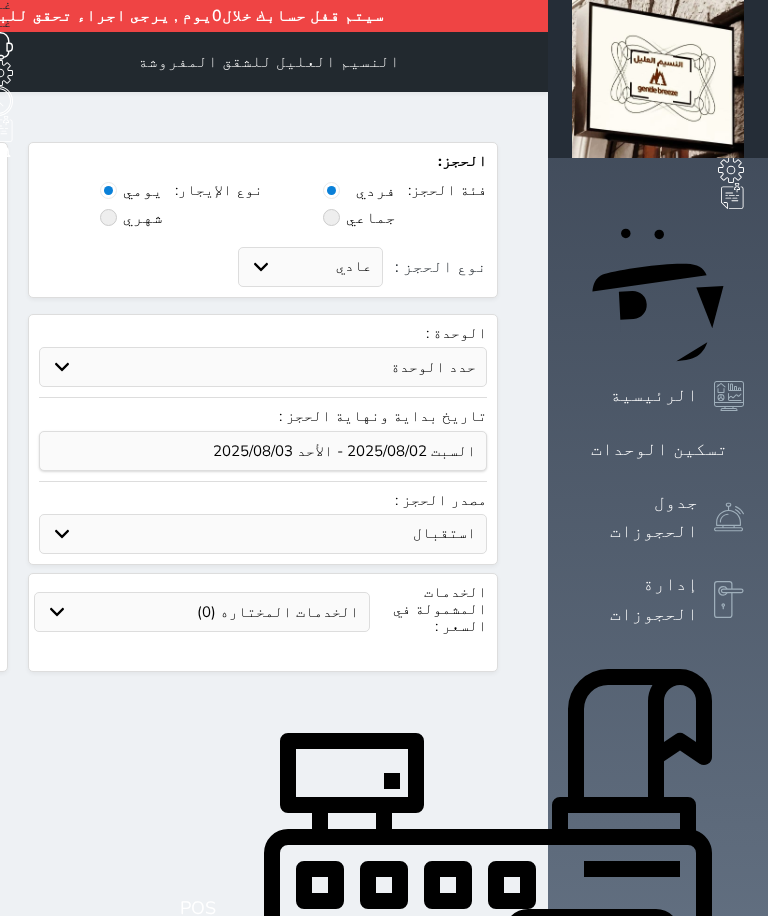 select on "113" 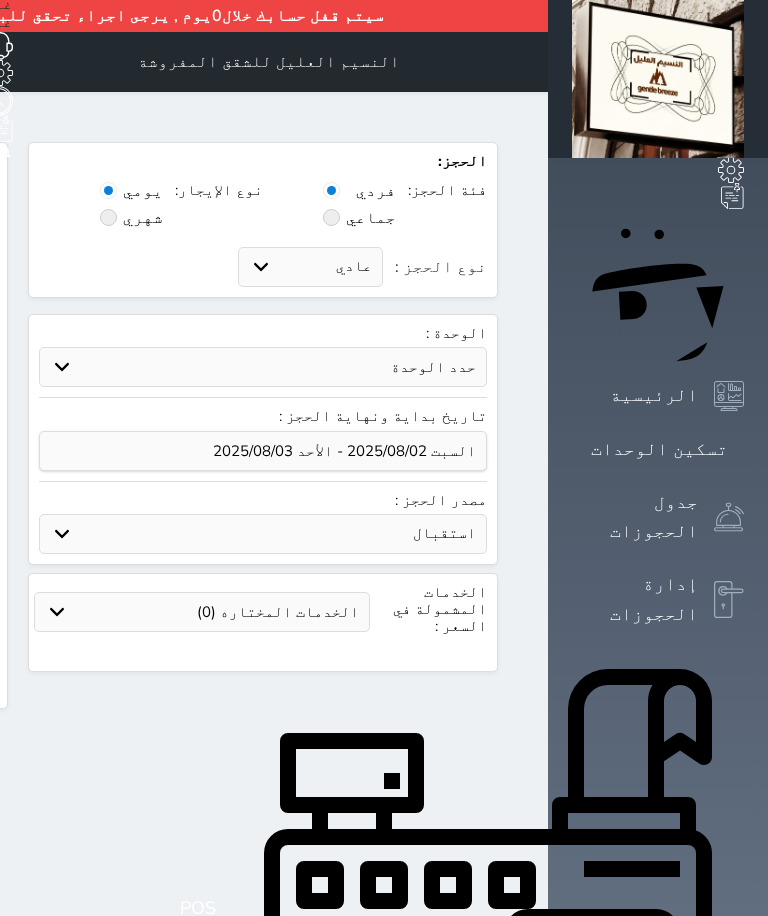click on "حدد الوحدة
#[NUMBER] - [ROOM_TYPE]
#[NUMBER] - [ROOM_TYPE]
#[NUMBER] - [ROOM_TYPE]
#[NUMBER] - [ROOM_TYPE]
#[NUMBER] - [ROOM_TYPE]
#[NUMBER] - [ROOM_TYPE]
#[NUMBER] - [ROOM_TYPE]
#[NUMBER] - [ROOM_TYPE]" at bounding box center (263, 367) 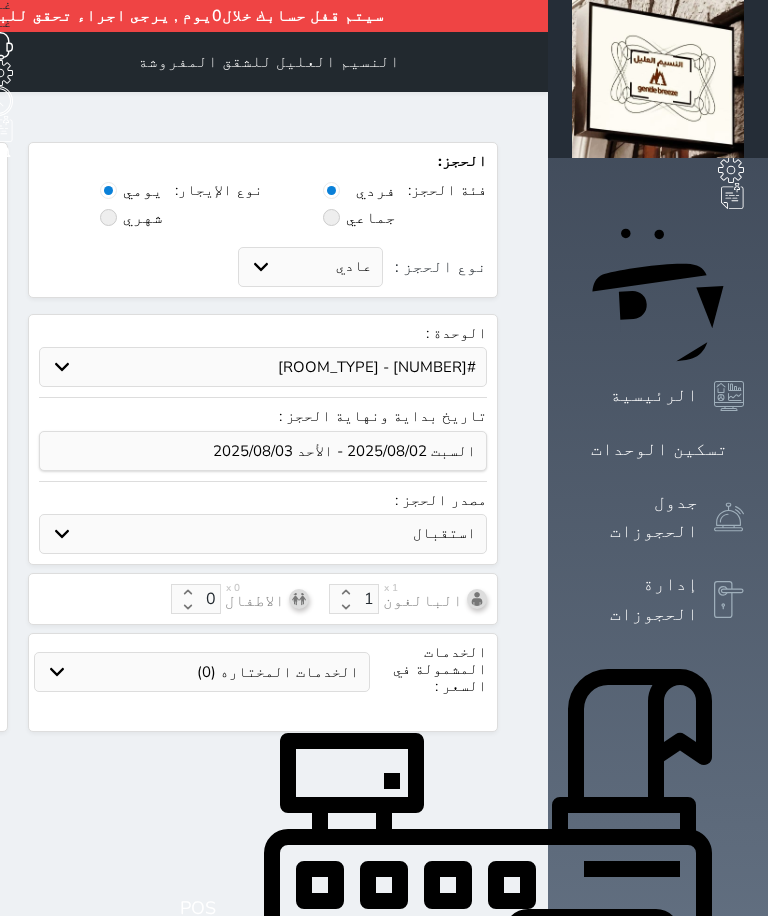 select on "1" 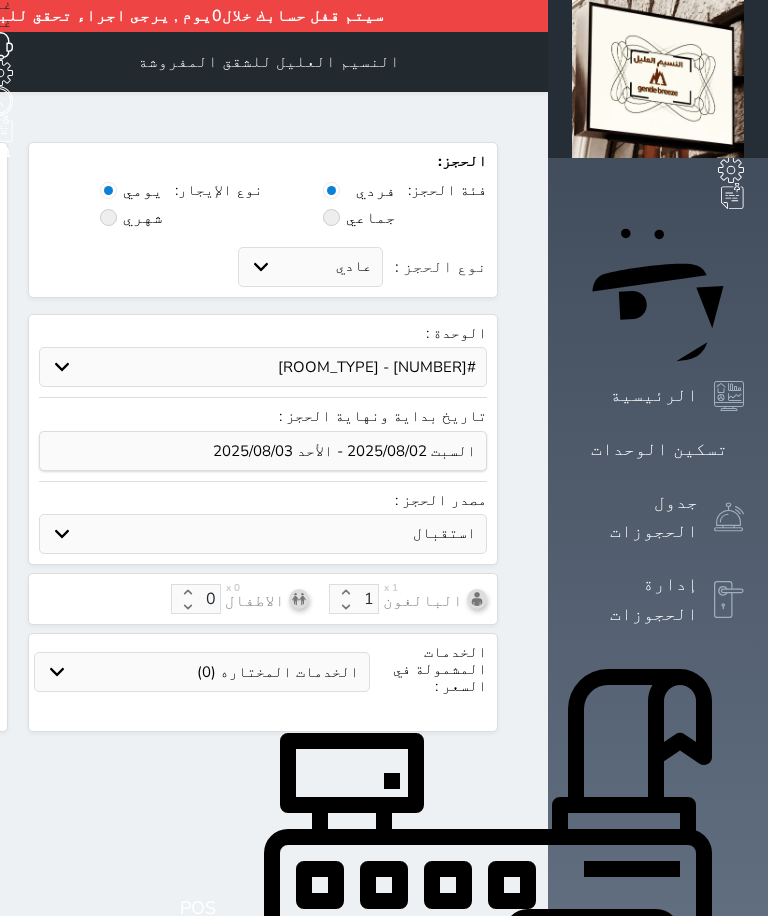 select on "113" 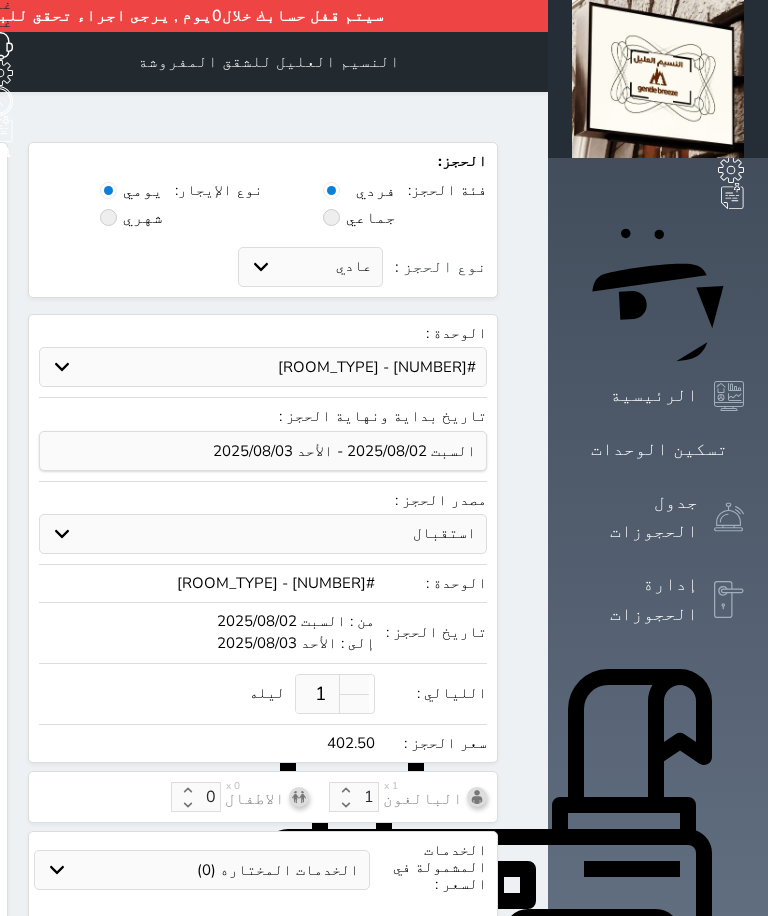 select 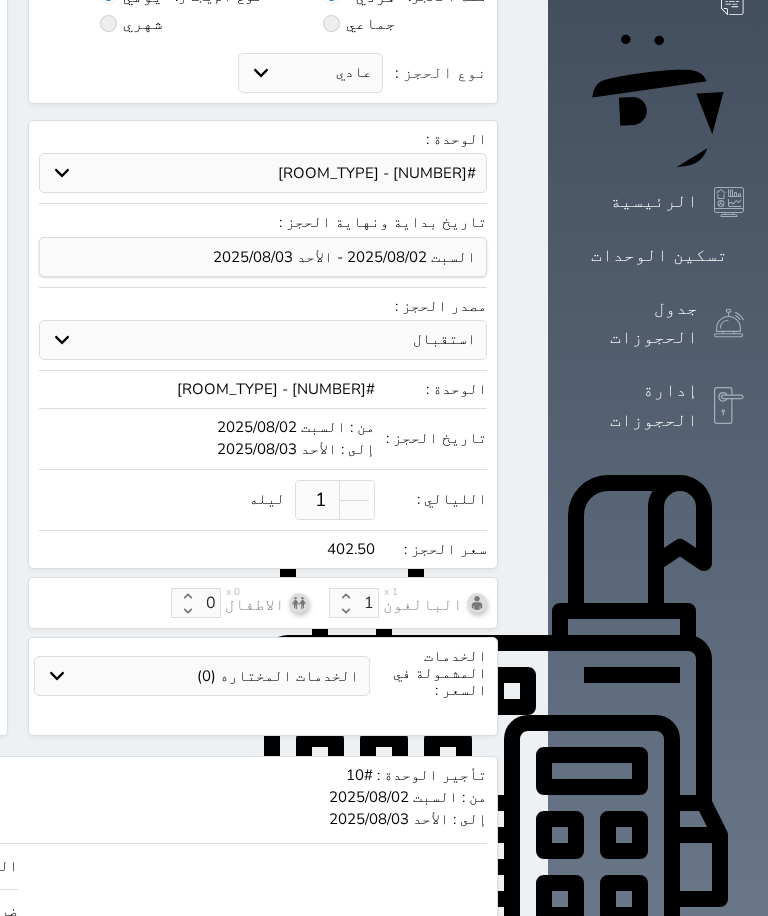 scroll, scrollTop: 192, scrollLeft: 0, axis: vertical 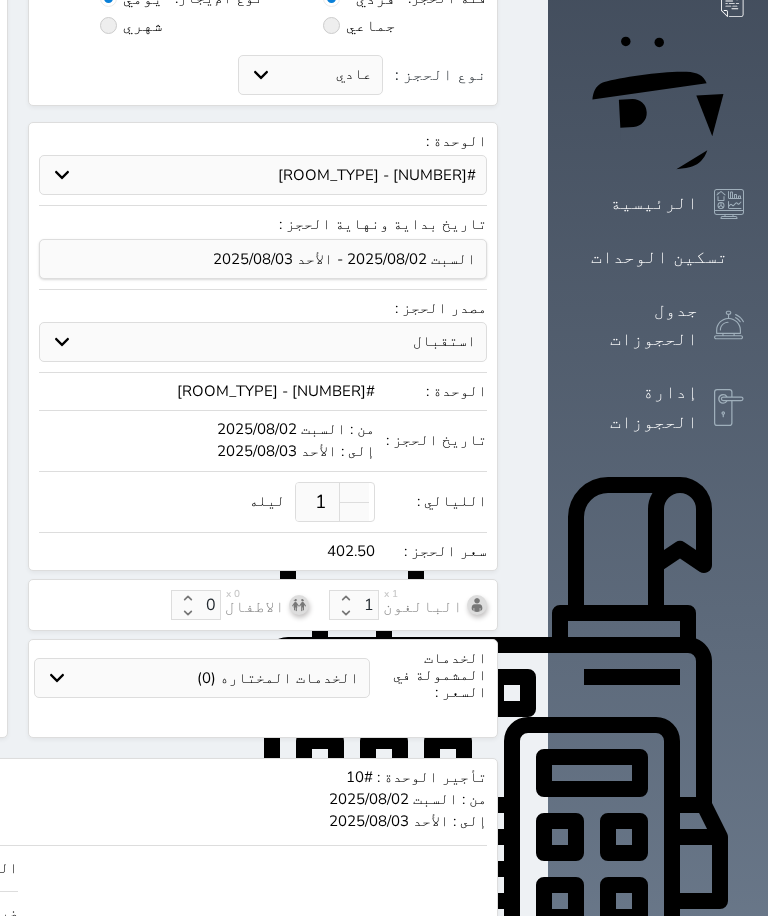 click at bounding box center [354, 492] 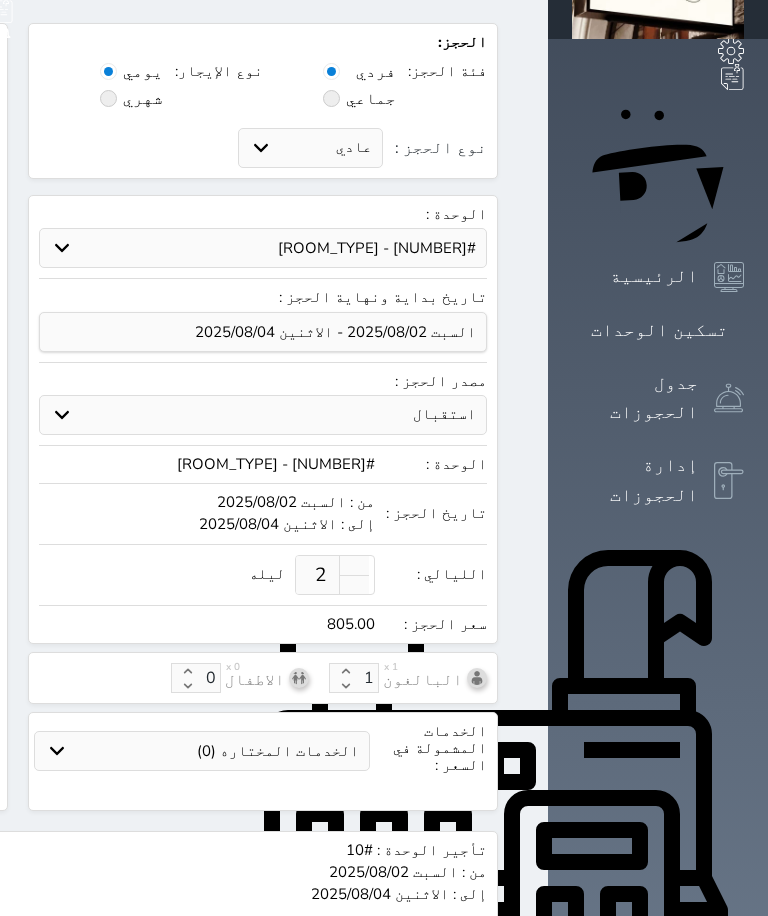 scroll, scrollTop: 260, scrollLeft: 0, axis: vertical 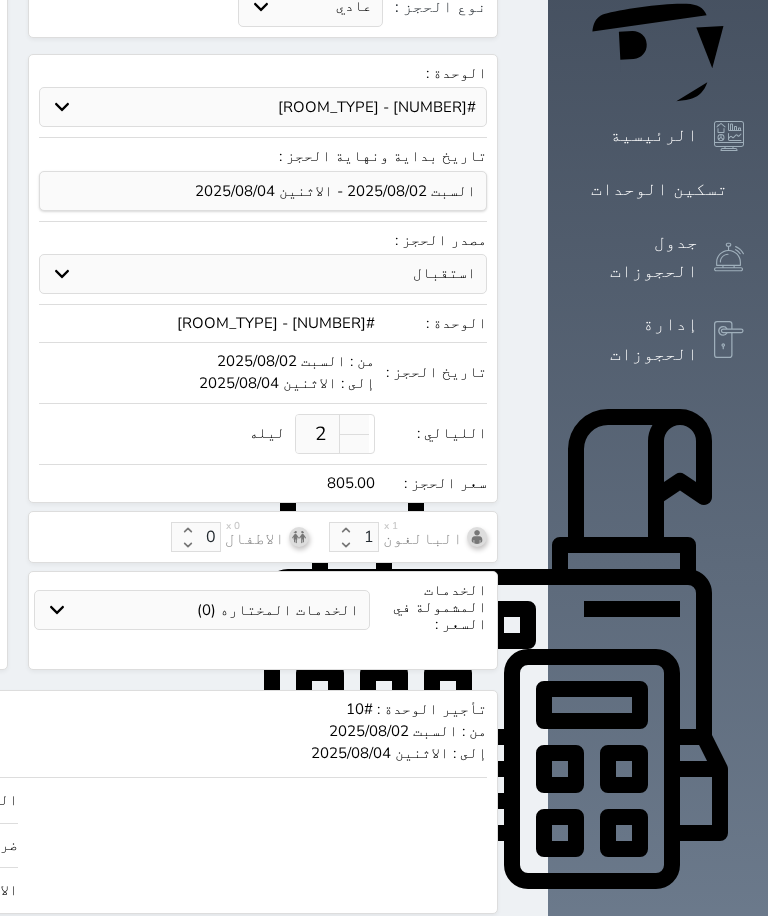 click on "805.00" at bounding box center (-386, 890) 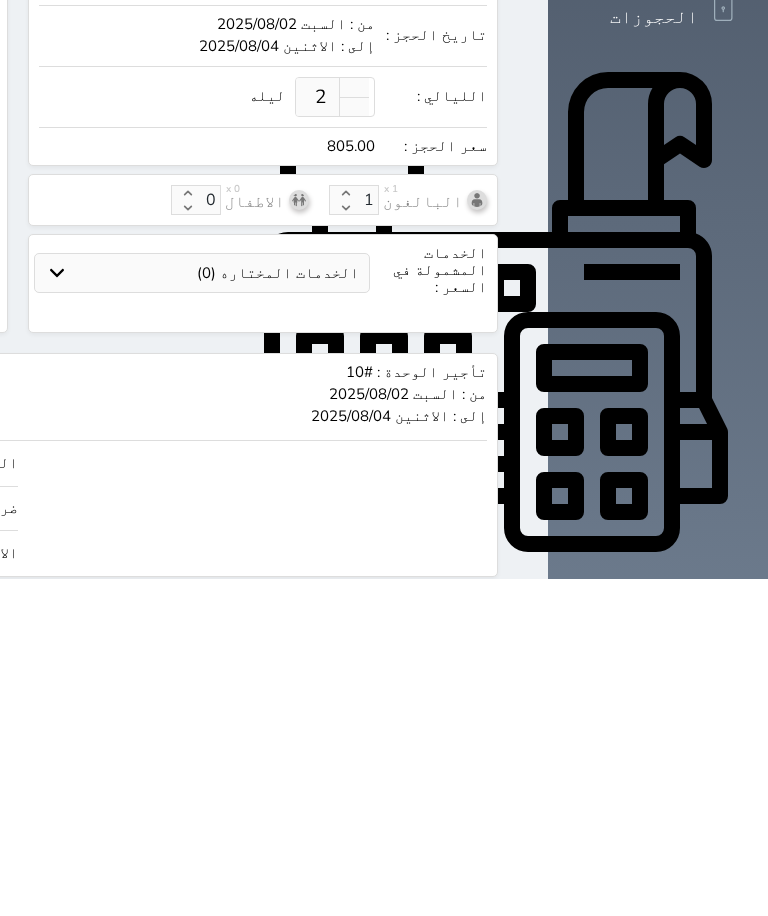 scroll, scrollTop: 319, scrollLeft: 0, axis: vertical 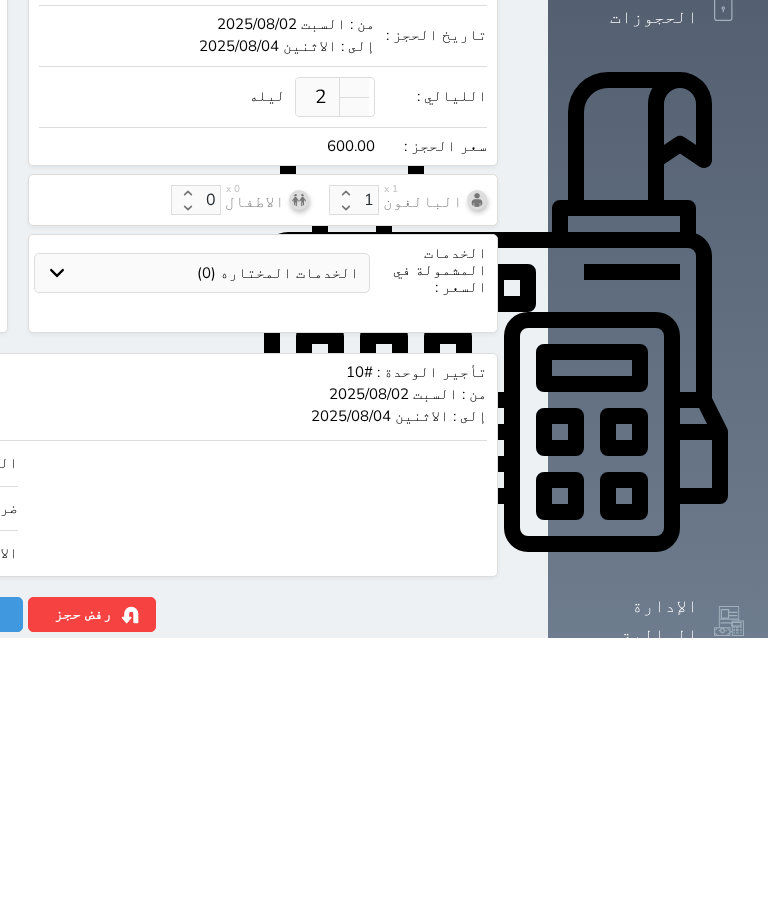 click on "حجز" at bounding box center [-217, 892] 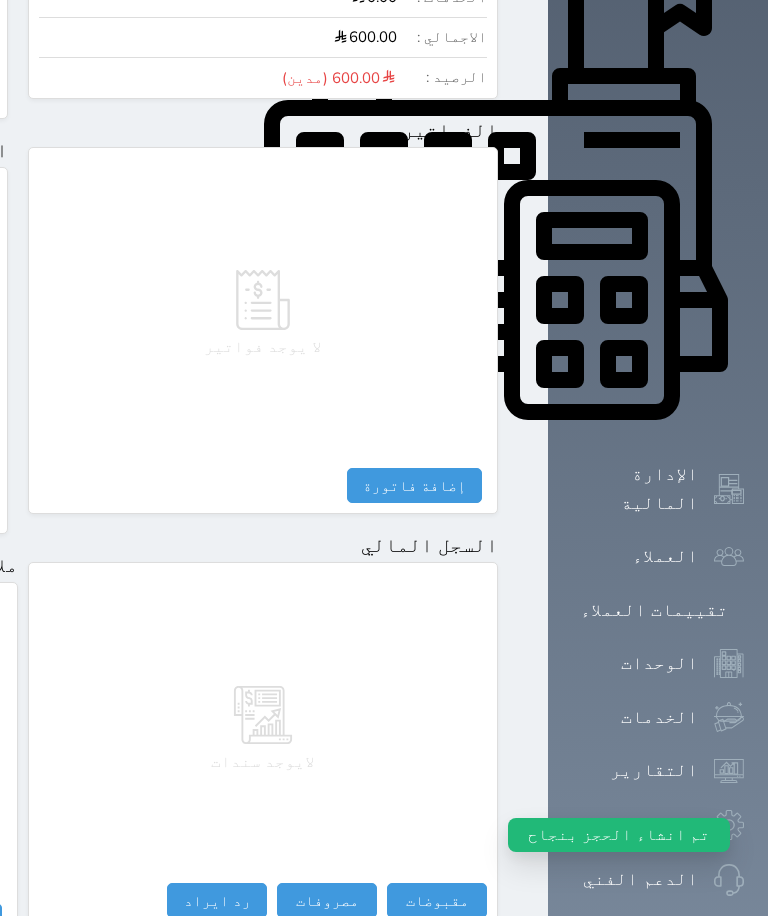 scroll, scrollTop: 784, scrollLeft: 0, axis: vertical 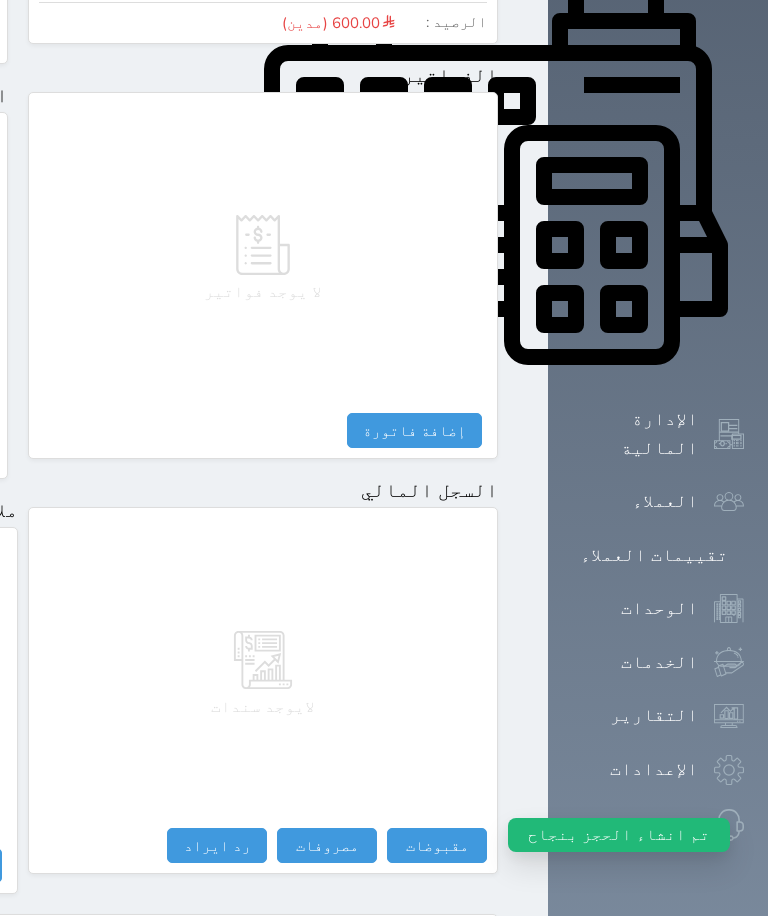 click on "مقبوضات" at bounding box center [437, 845] 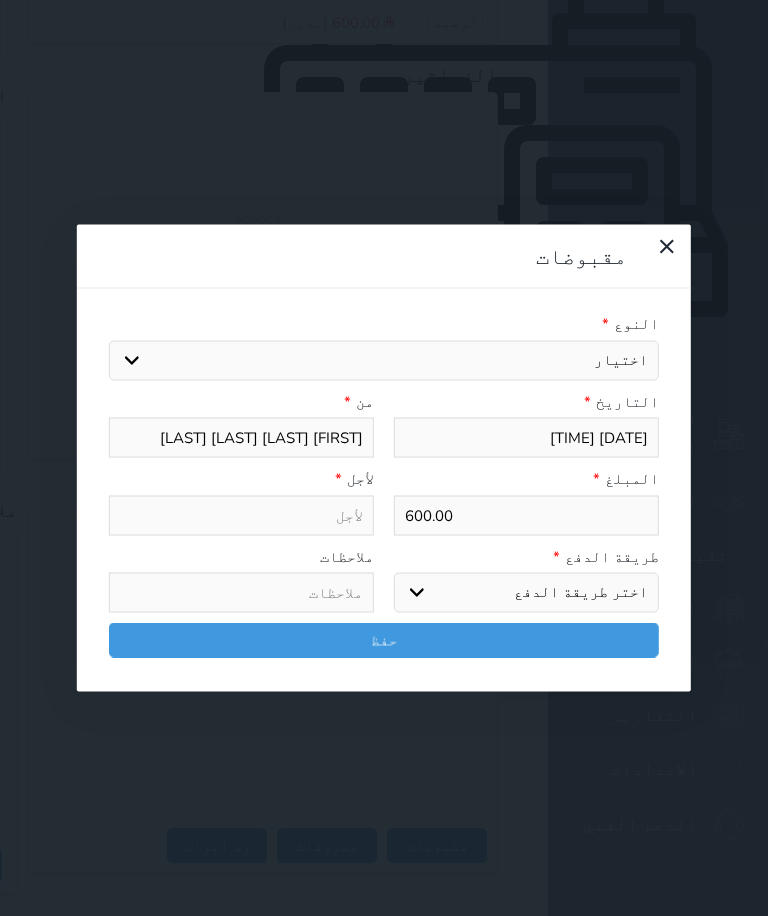 click on "اختيار   مقبوضات عامة قيمة إيجار فواتير تامين عربون لا ينطبق آخر مغسلة واي فاي - الإنترنت مواقف السيارات طعام الأغذية والمشروبات مشروبات المشروبات الباردة المشروبات الساخنة الإفطار غداء عشاء مخبز و كعك حمام سباحة الصالة الرياضية سبا و خدمات الجمال اختيار وإسقاط (خدمات النقل) ميني بار كابل - تلفزيون سرير إضافي تصفيف الشعر التسوق خدمات الجولات السياحية المنظمة خدمات الدليل السياحي" at bounding box center [384, 360] 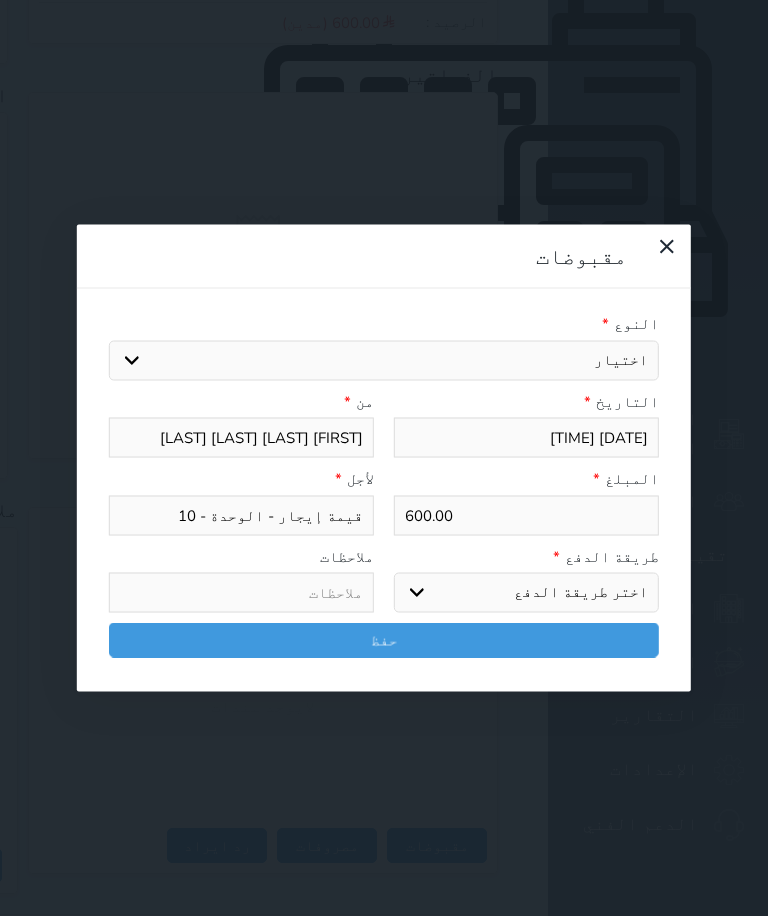 click on "اختر طريقة الدفع   دفع نقدى   تحويل بنكى   مدى   بطاقة ائتمان   آجل" at bounding box center (526, 593) 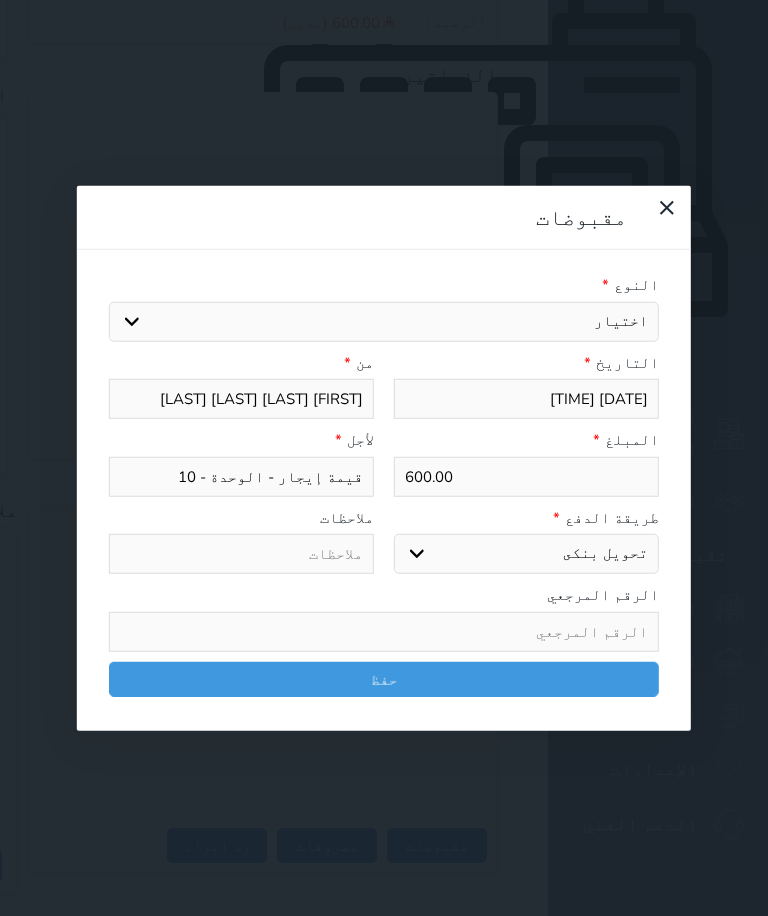 click on "حفظ" at bounding box center [384, 678] 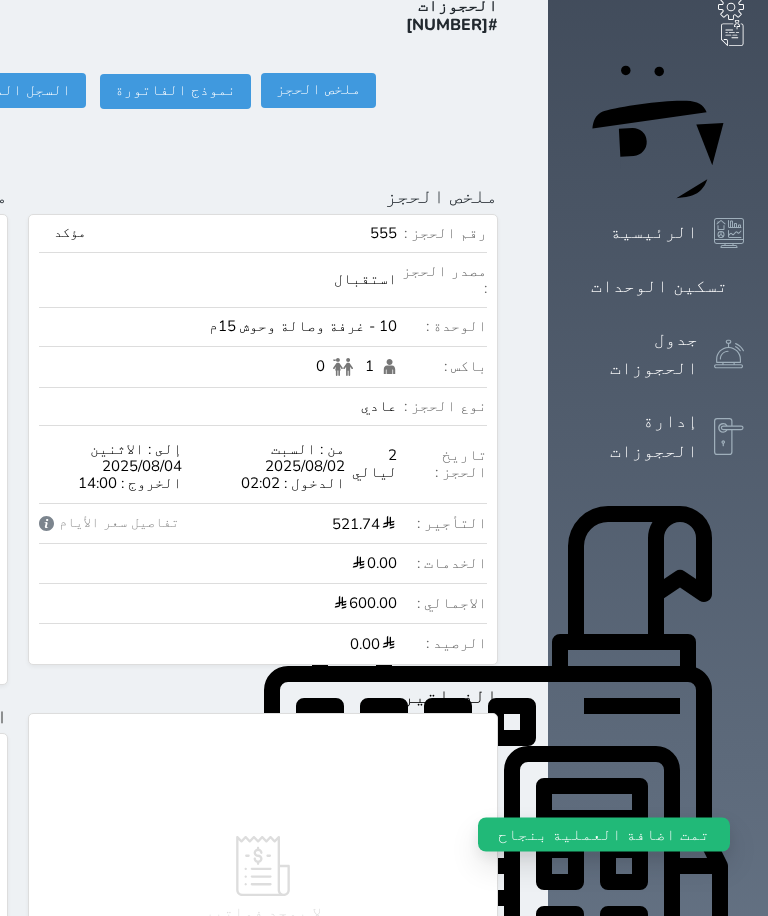 scroll, scrollTop: 0, scrollLeft: 0, axis: both 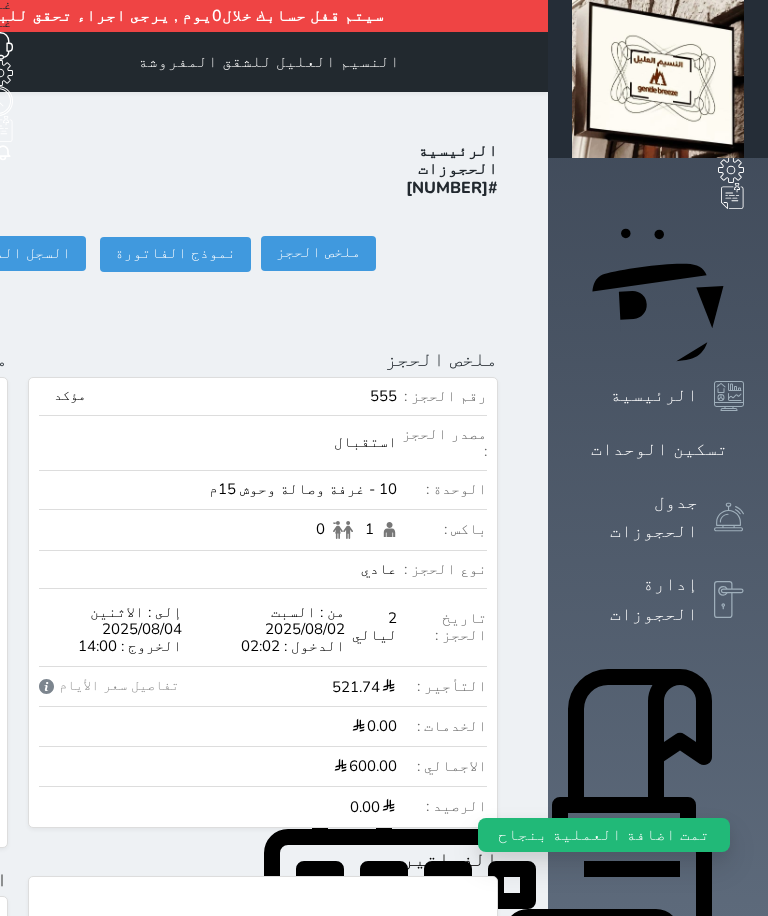 click on "العقد" at bounding box center (-133, 253) 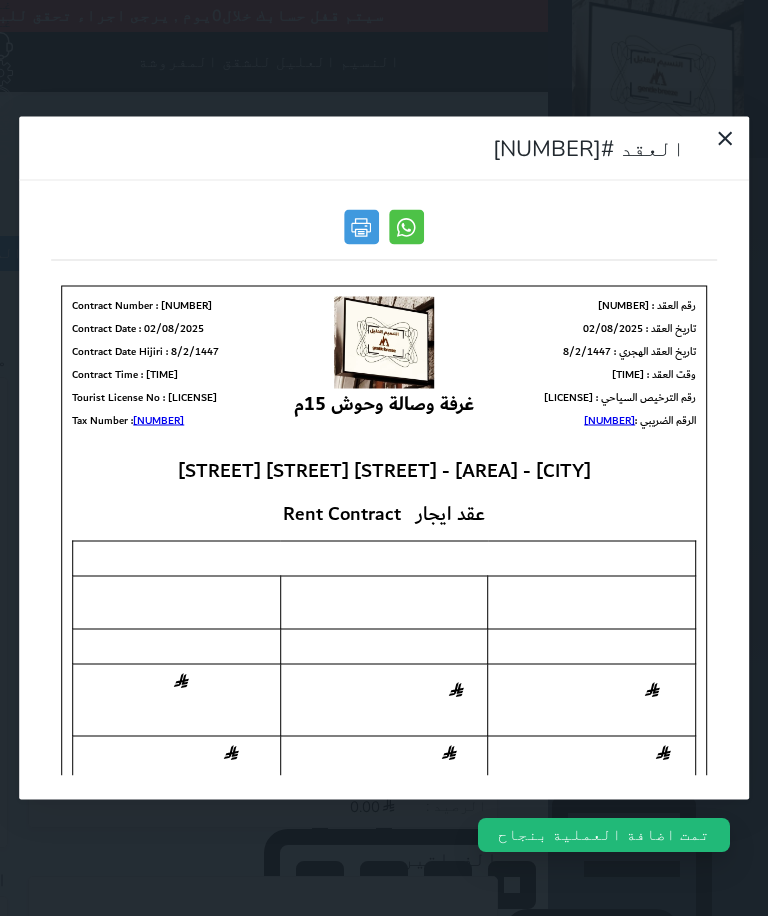 scroll, scrollTop: 0, scrollLeft: 0, axis: both 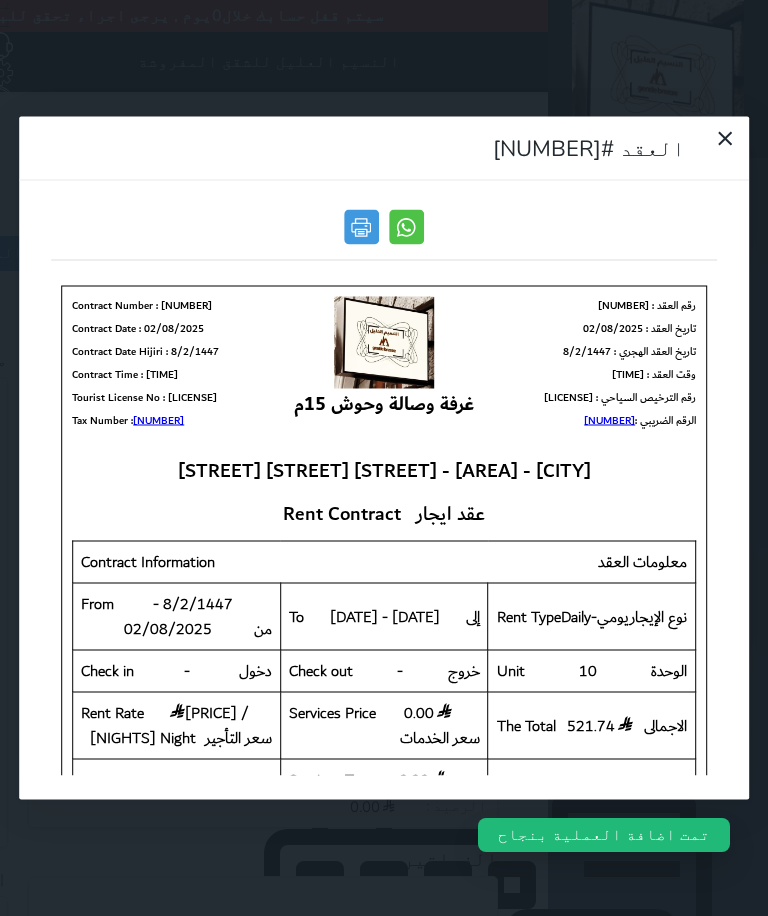 click at bounding box center (361, 227) 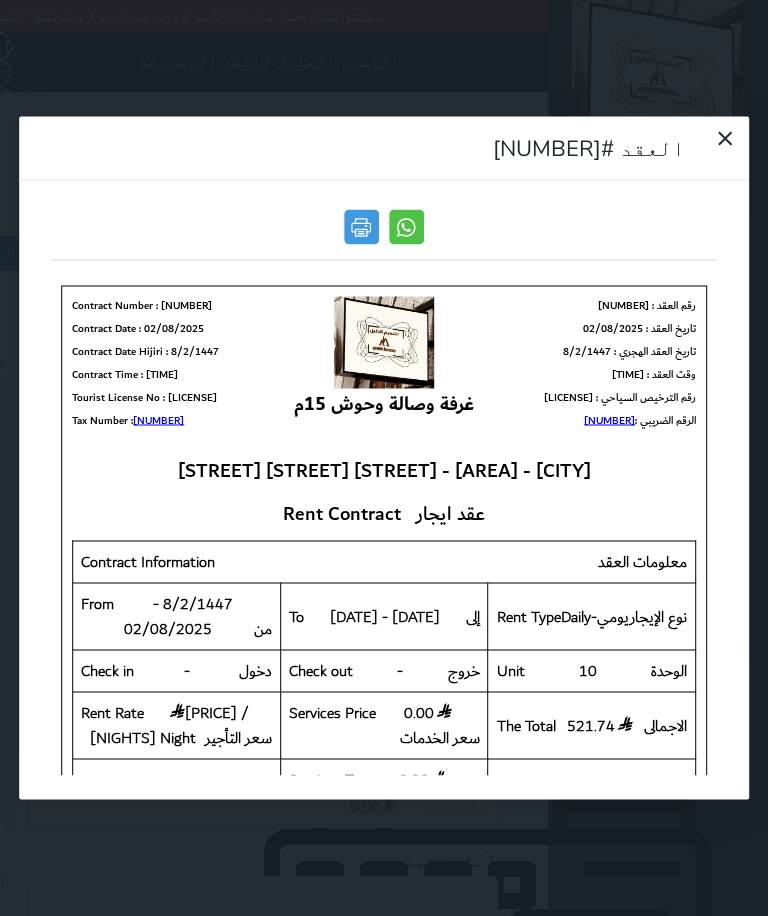 click 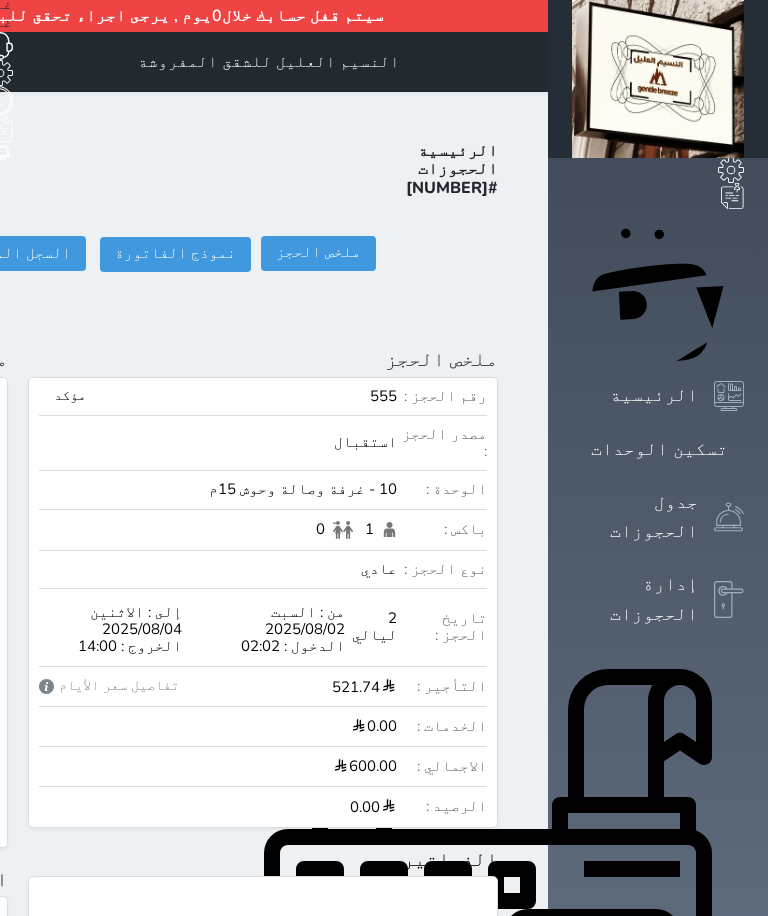 click at bounding box center [524, 62] 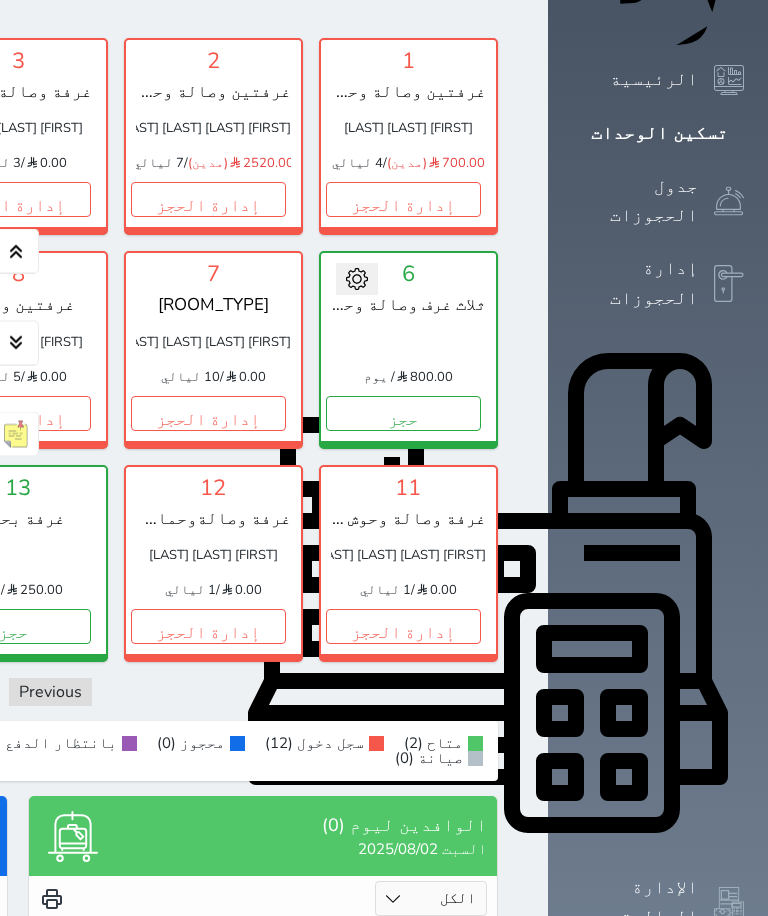 scroll, scrollTop: 317, scrollLeft: 0, axis: vertical 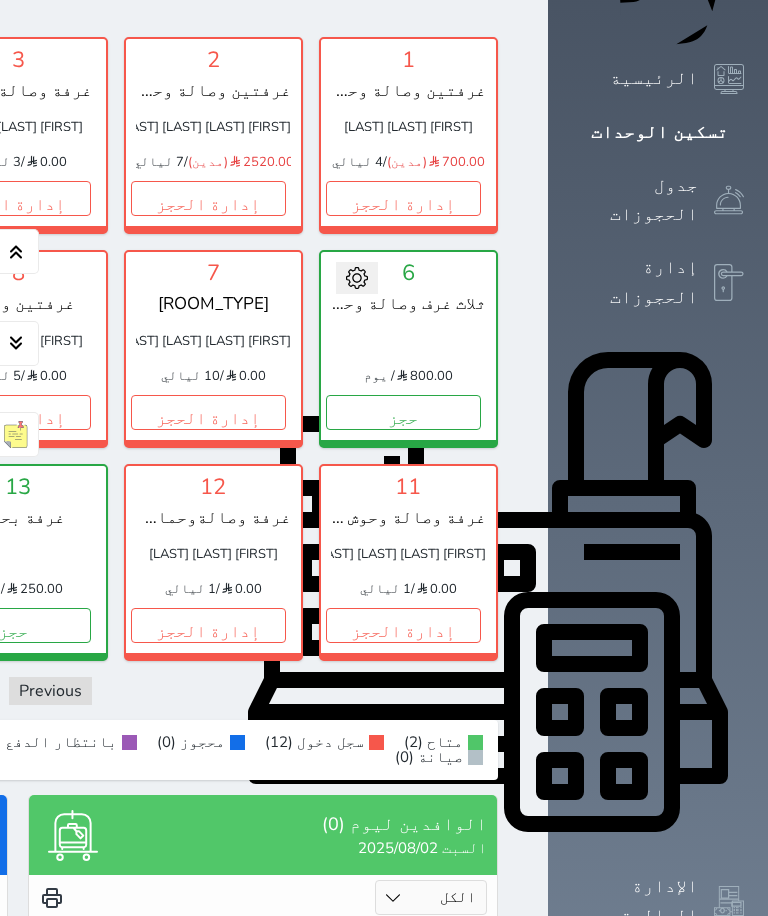 click on "حجز" at bounding box center [12, 625] 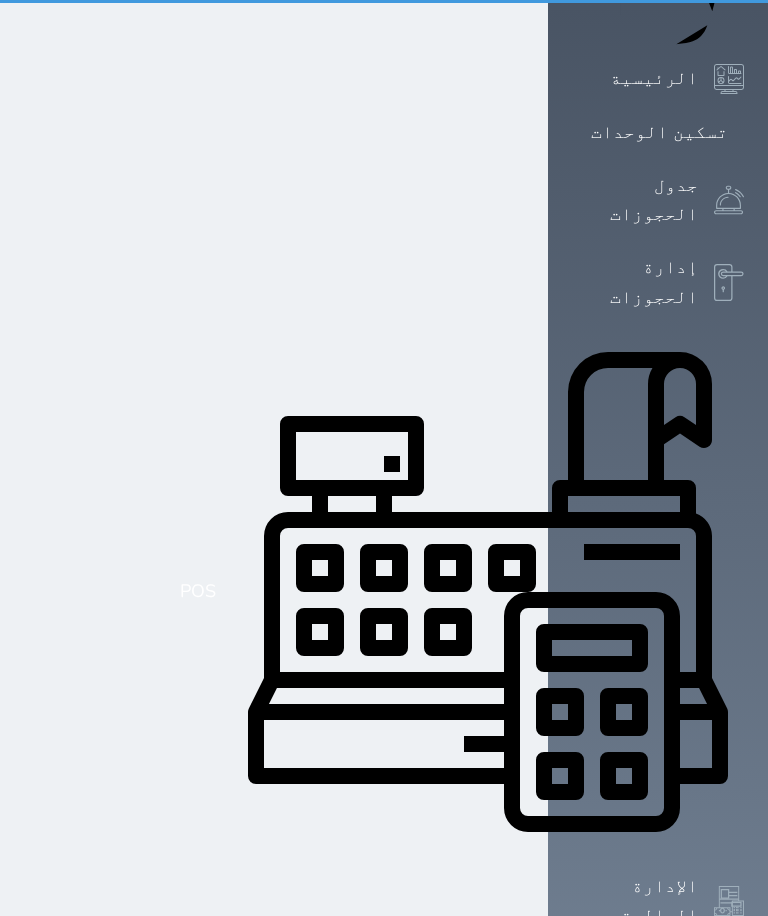 scroll, scrollTop: 0, scrollLeft: 0, axis: both 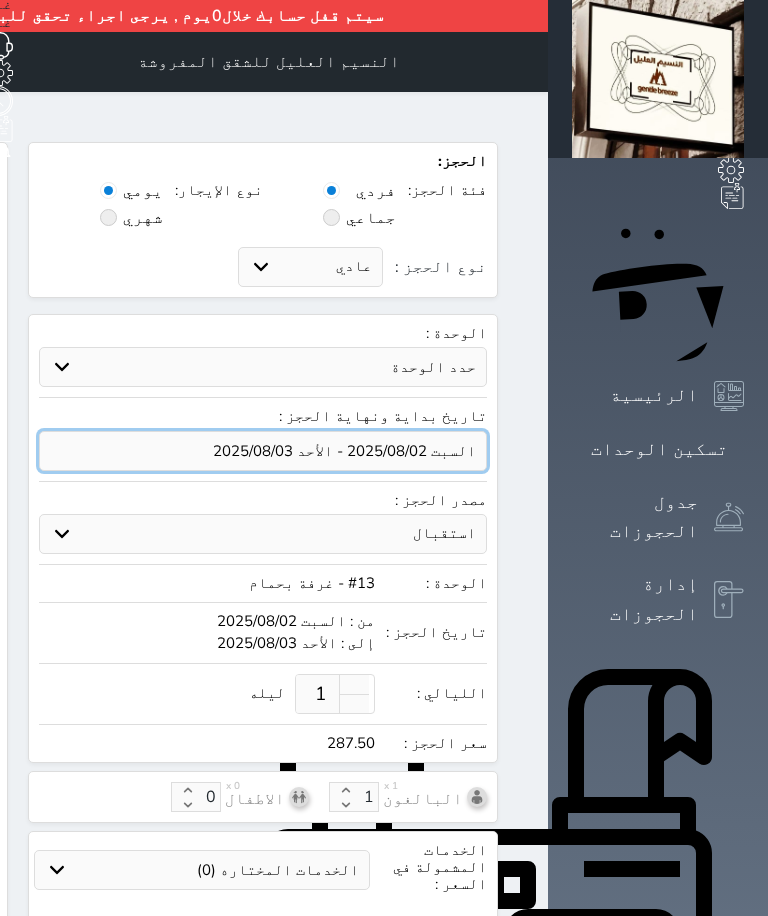 click at bounding box center [263, 451] 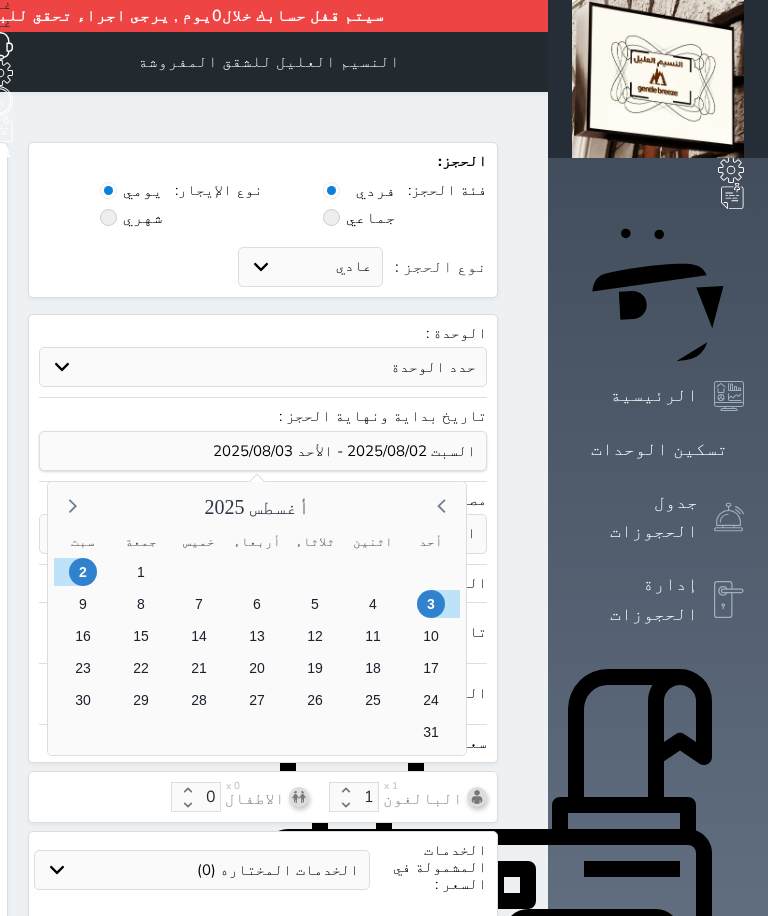click on "1" at bounding box center [141, 572] 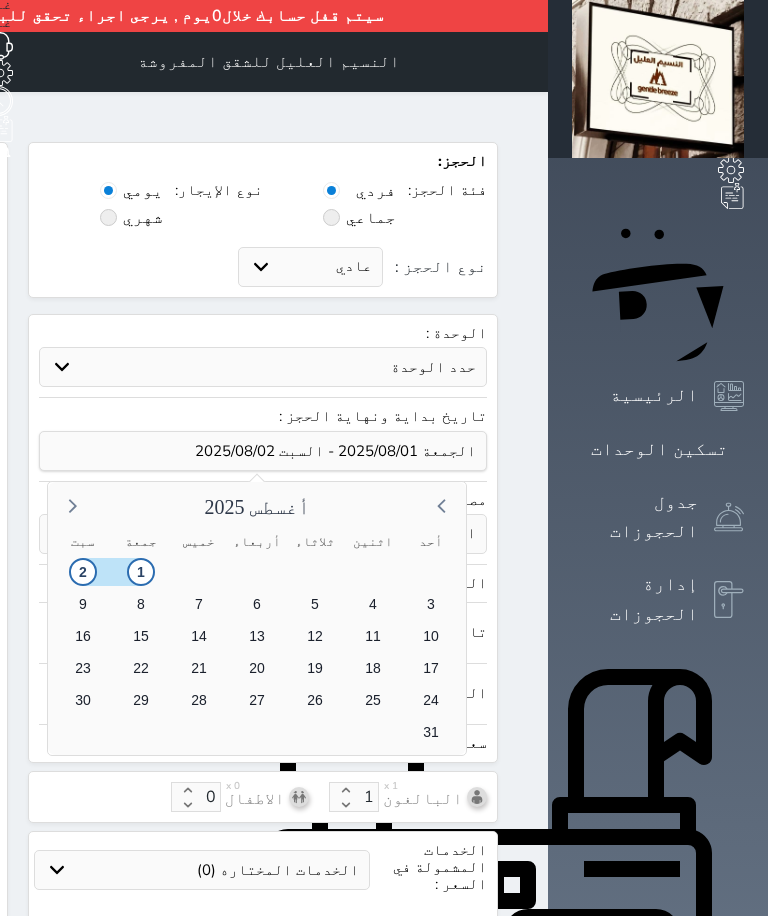click on "2" at bounding box center (83, 572) 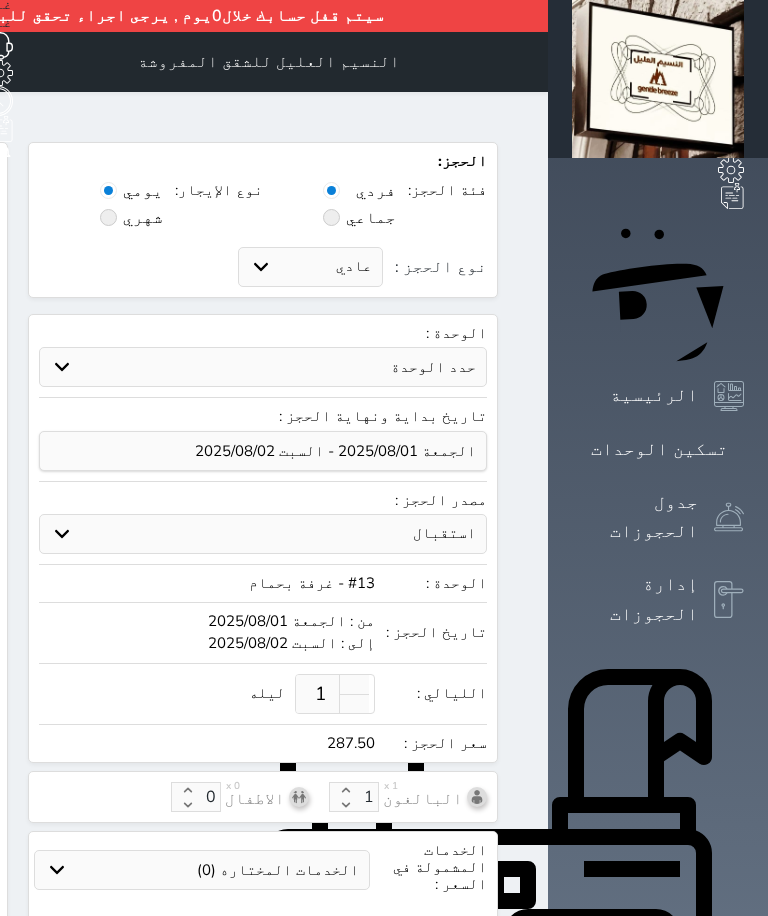 click at bounding box center (-110, 306) 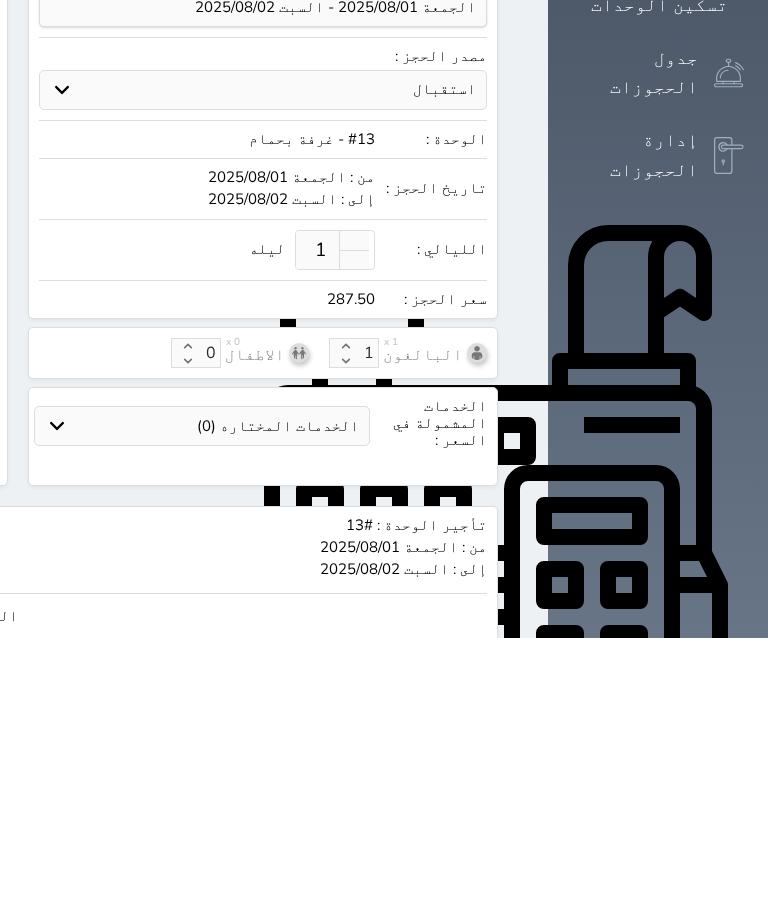 scroll, scrollTop: 319, scrollLeft: 0, axis: vertical 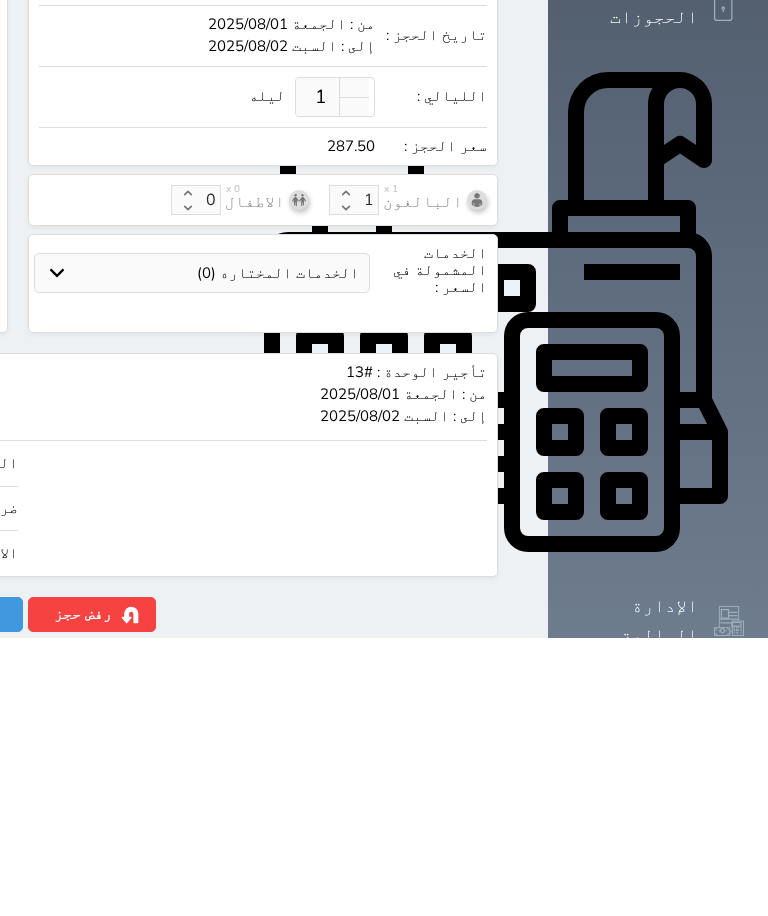 click on "287.50" at bounding box center [-386, 831] 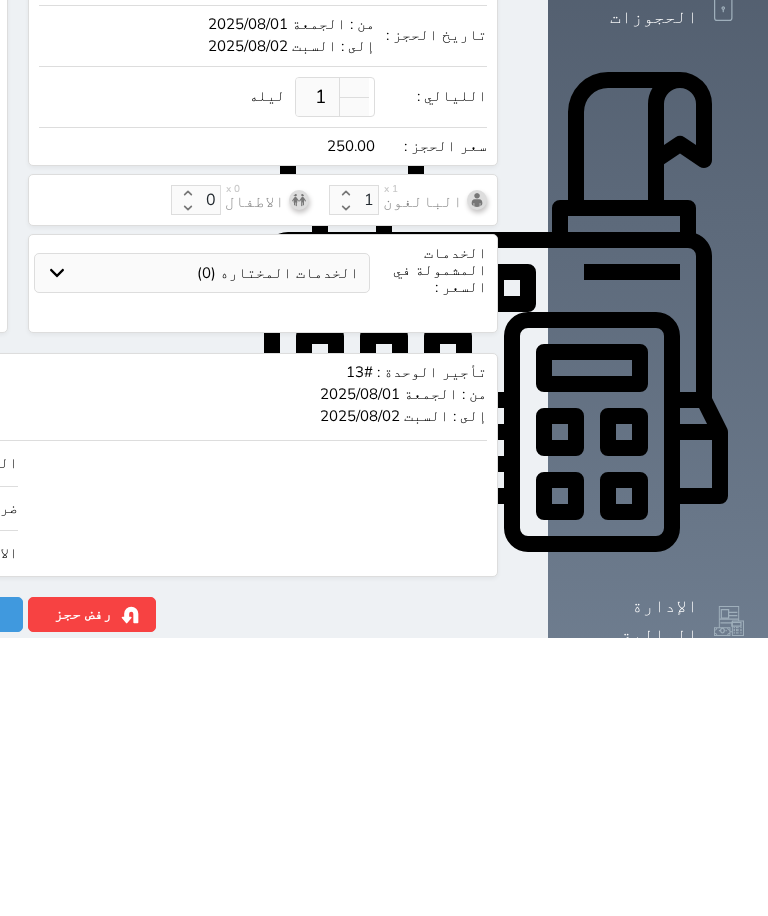 click on "حجز" at bounding box center (-217, 892) 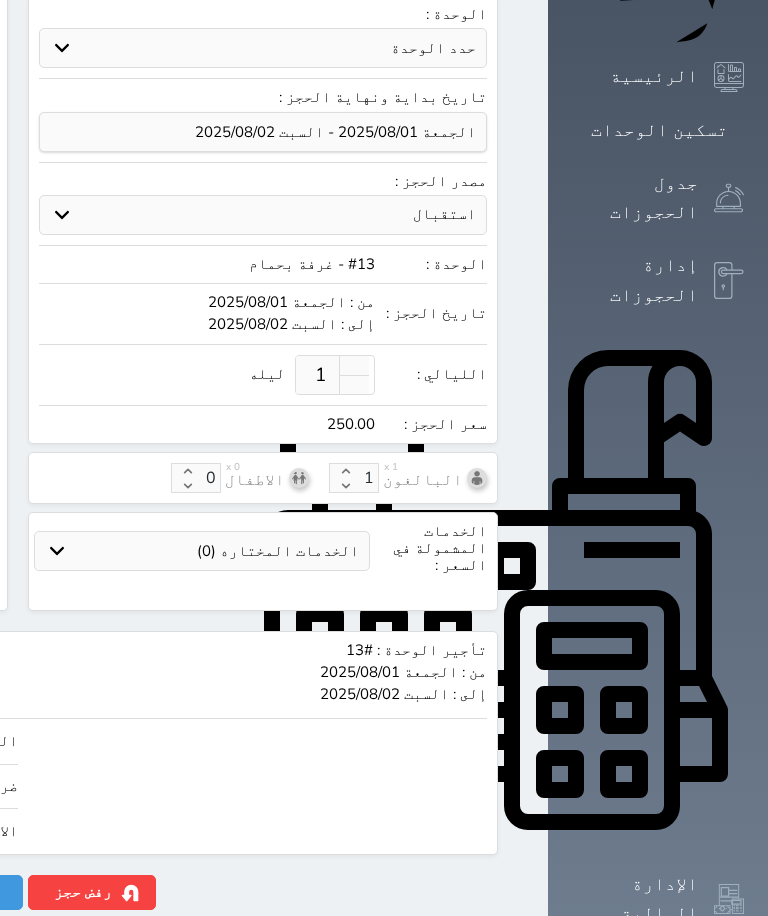 scroll, scrollTop: 0, scrollLeft: 0, axis: both 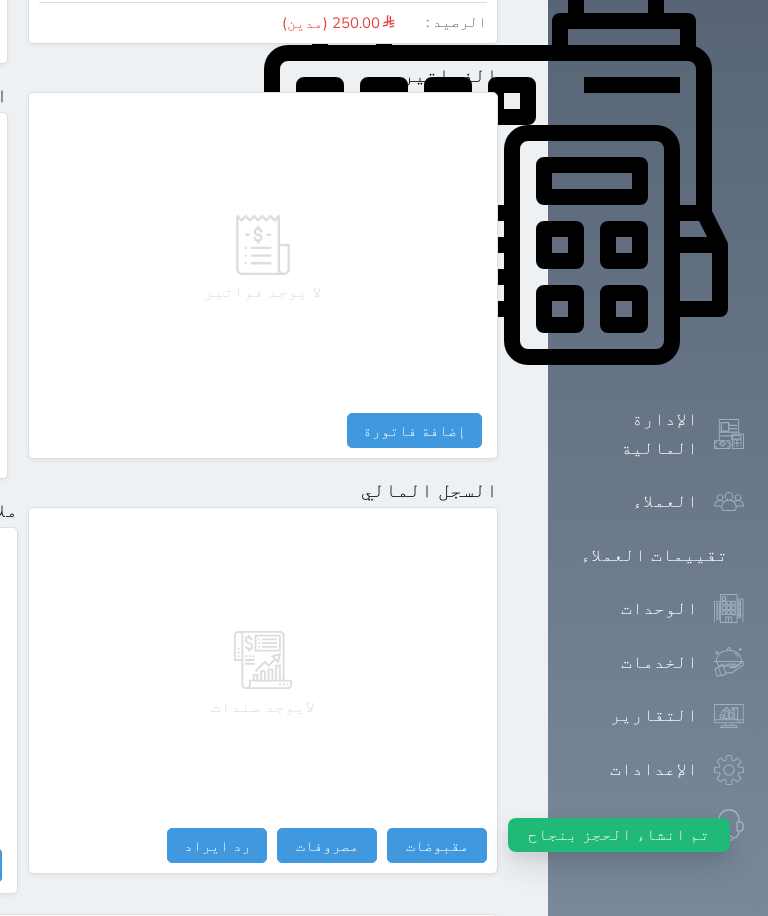 click on "مقبوضات" at bounding box center (437, 845) 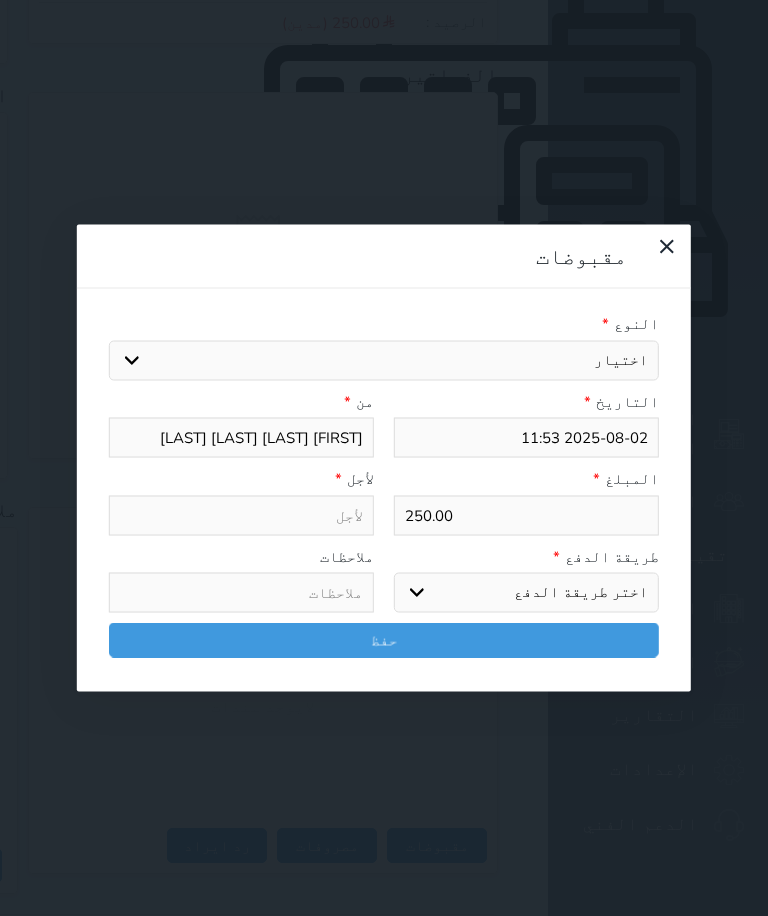 click on "اختيار   مقبوضات عامة قيمة إيجار فواتير تامين عربون لا ينطبق آخر مغسلة واي فاي - الإنترنت مواقف السيارات طعام الأغذية والمشروبات مشروبات المشروبات الباردة المشروبات الساخنة الإفطار غداء عشاء مخبز و كعك حمام سباحة الصالة الرياضية سبا و خدمات الجمال اختيار وإسقاط (خدمات النقل) ميني بار كابل - تلفزيون سرير إضافي تصفيف الشعر التسوق خدمات الجولات السياحية المنظمة خدمات الدليل السياحي" at bounding box center (384, 360) 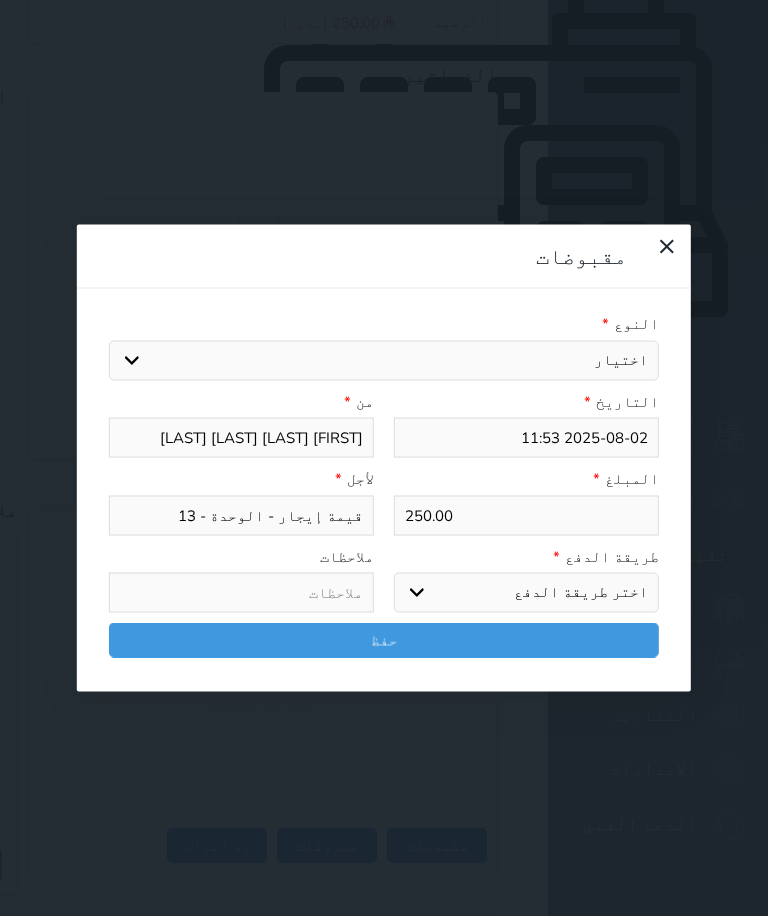 click on "اختر طريقة الدفع   دفع نقدى   تحويل بنكى   مدى   بطاقة ائتمان   آجل" at bounding box center (526, 593) 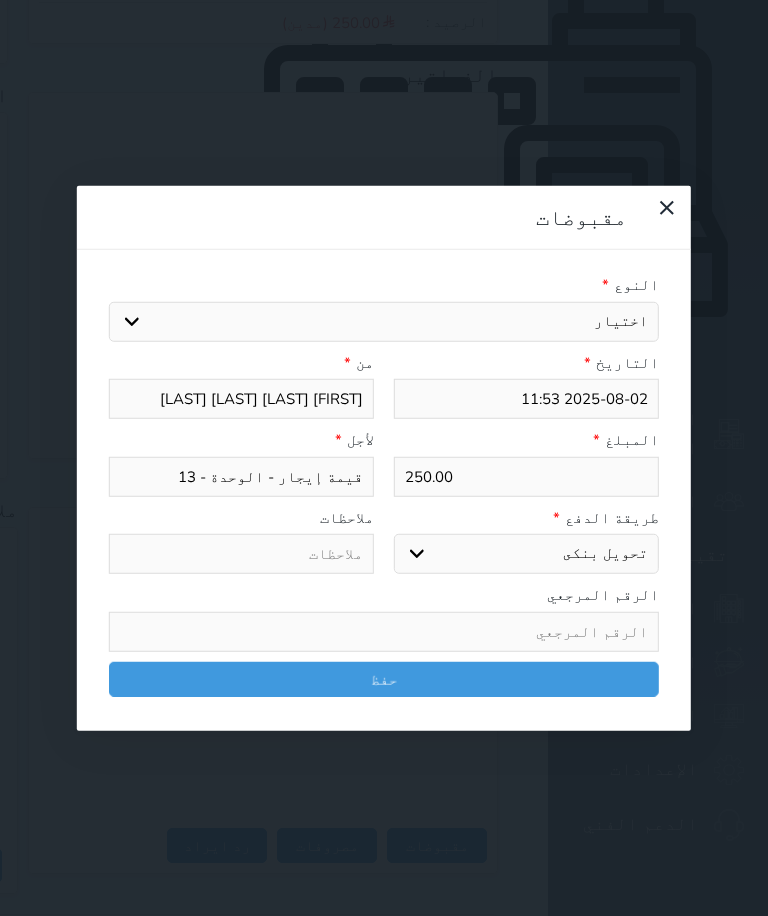 click on "حفظ" at bounding box center (384, 678) 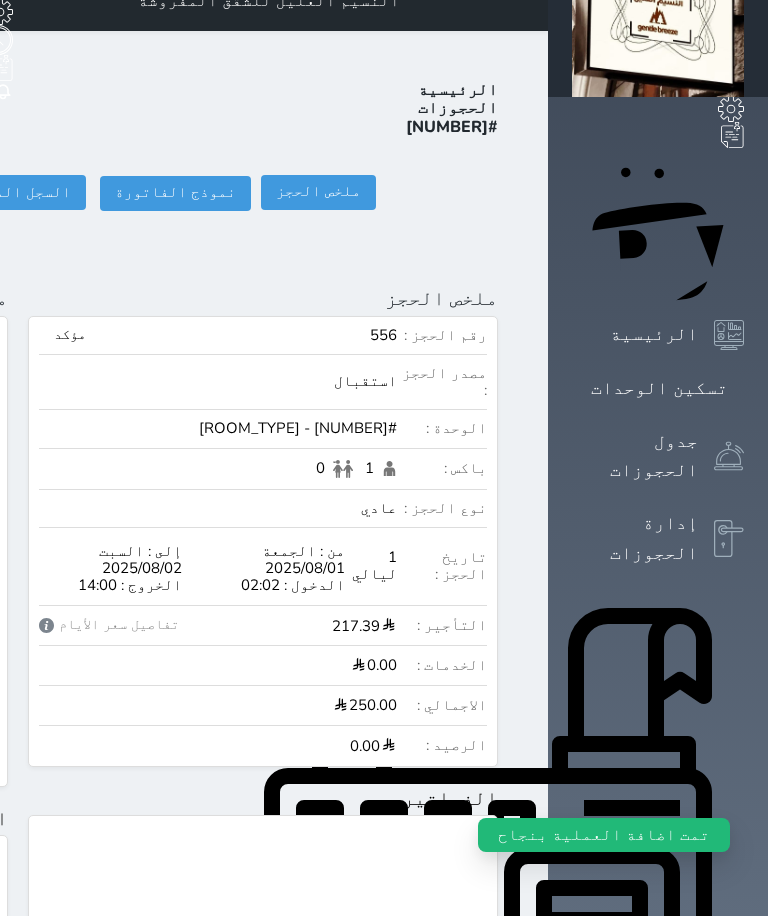 scroll, scrollTop: 0, scrollLeft: 0, axis: both 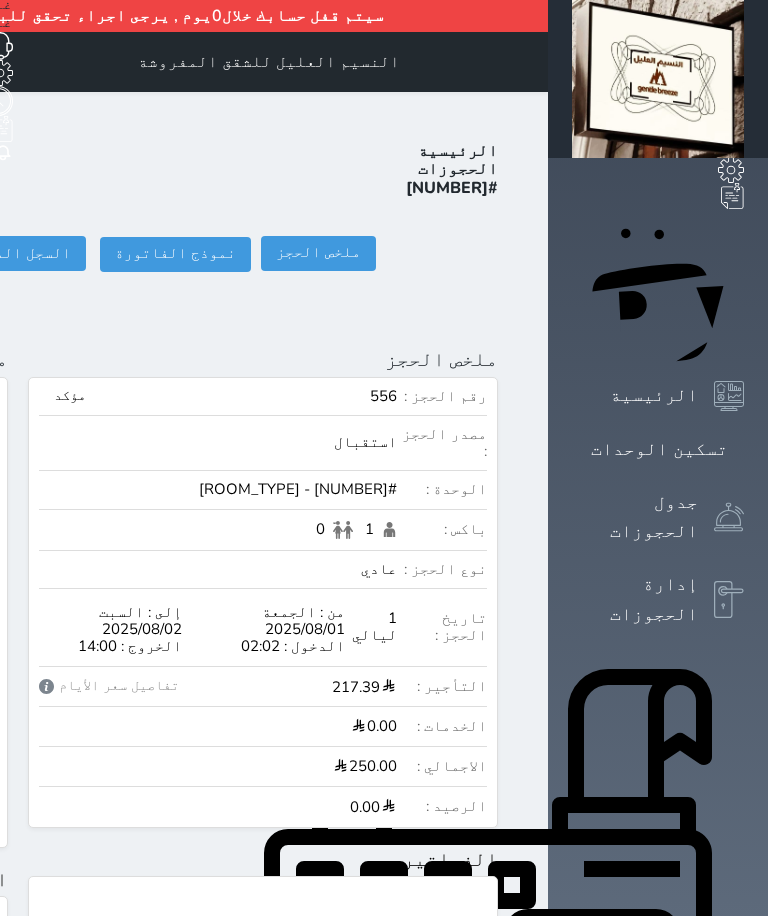 click on "تسجيل دخول" at bounding box center (-395, 253) 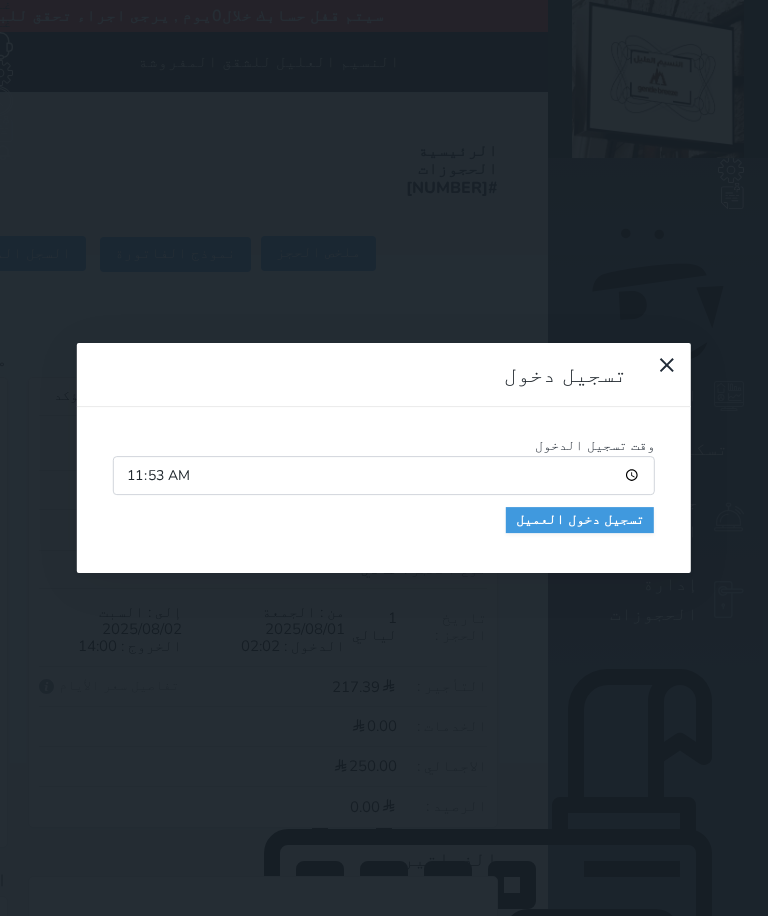 click on "تسجيل دخول العميل" at bounding box center [580, 520] 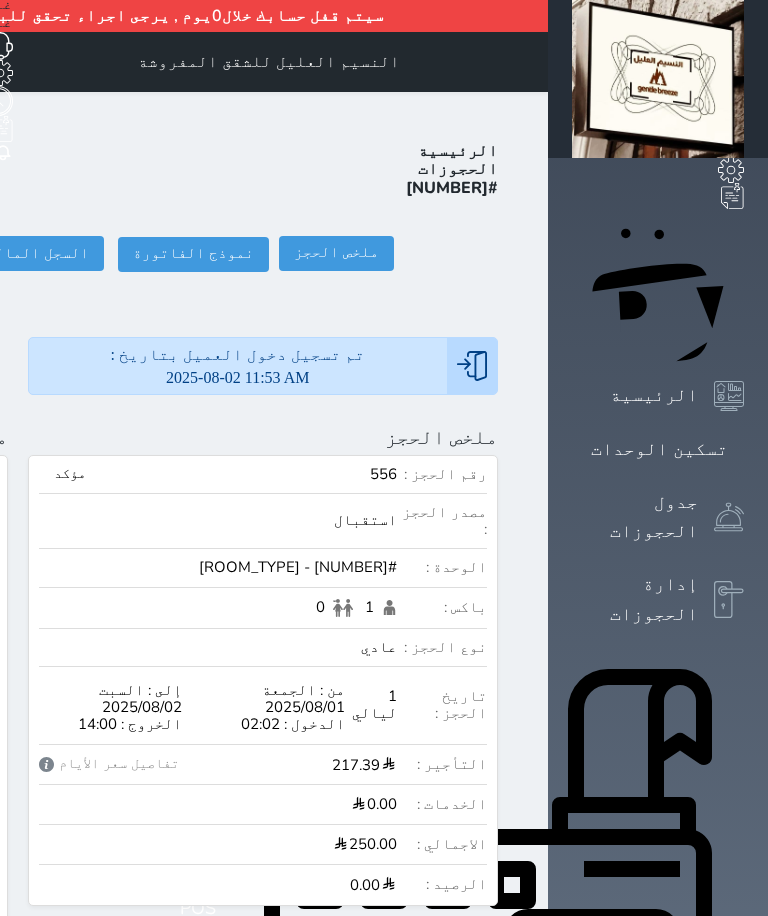 click at bounding box center (524, 62) 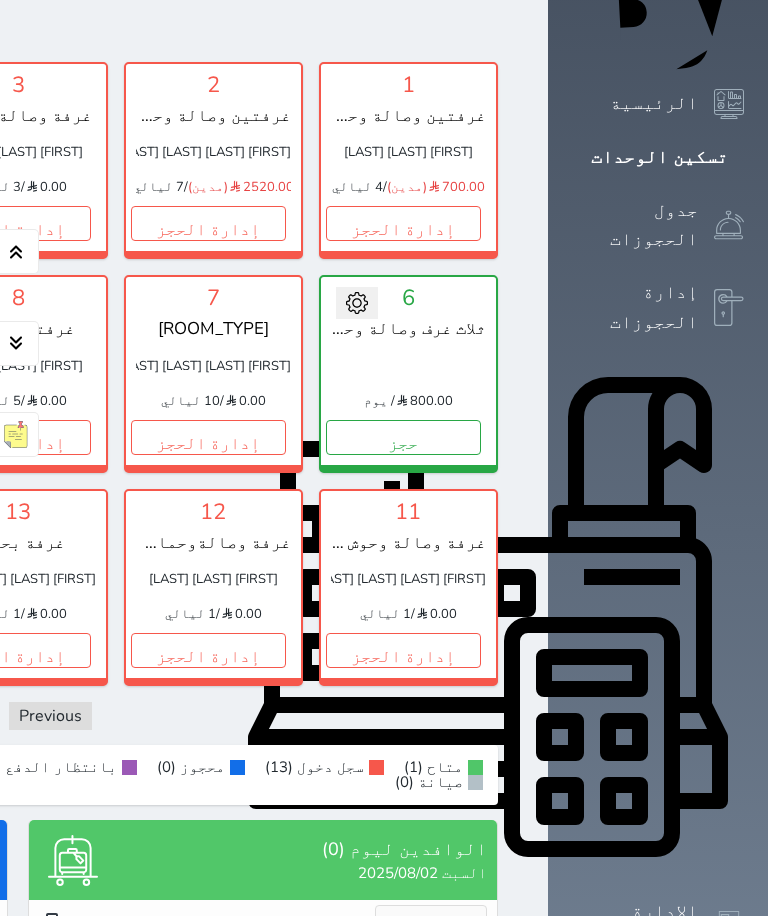 scroll, scrollTop: 284, scrollLeft: 0, axis: vertical 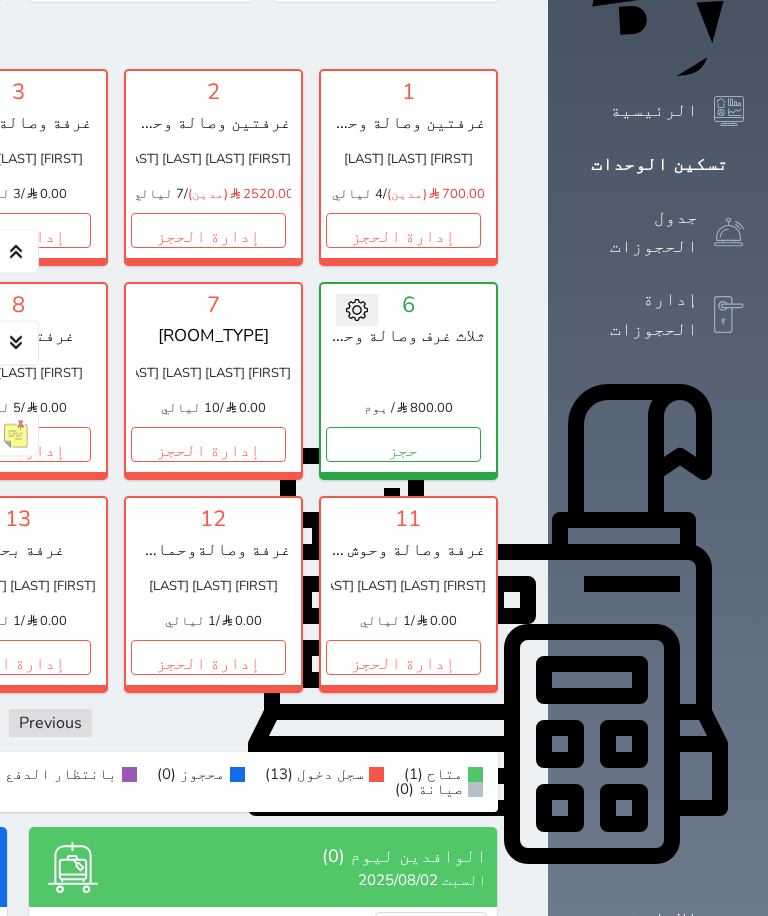 click on "إدارة الحجز" at bounding box center (208, 445) 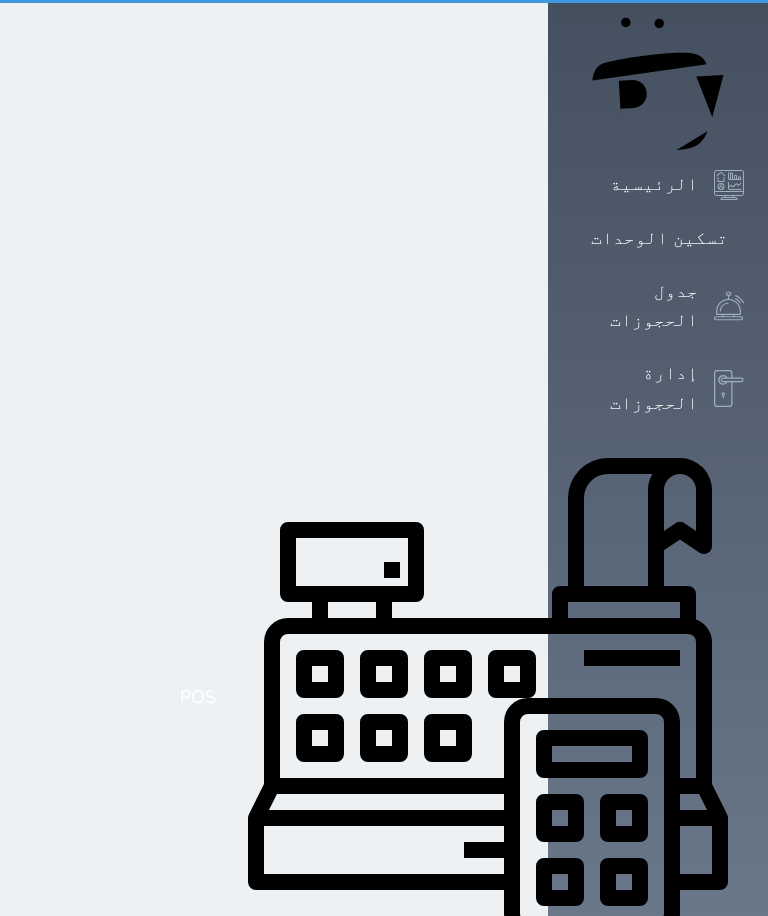 scroll, scrollTop: 0, scrollLeft: 0, axis: both 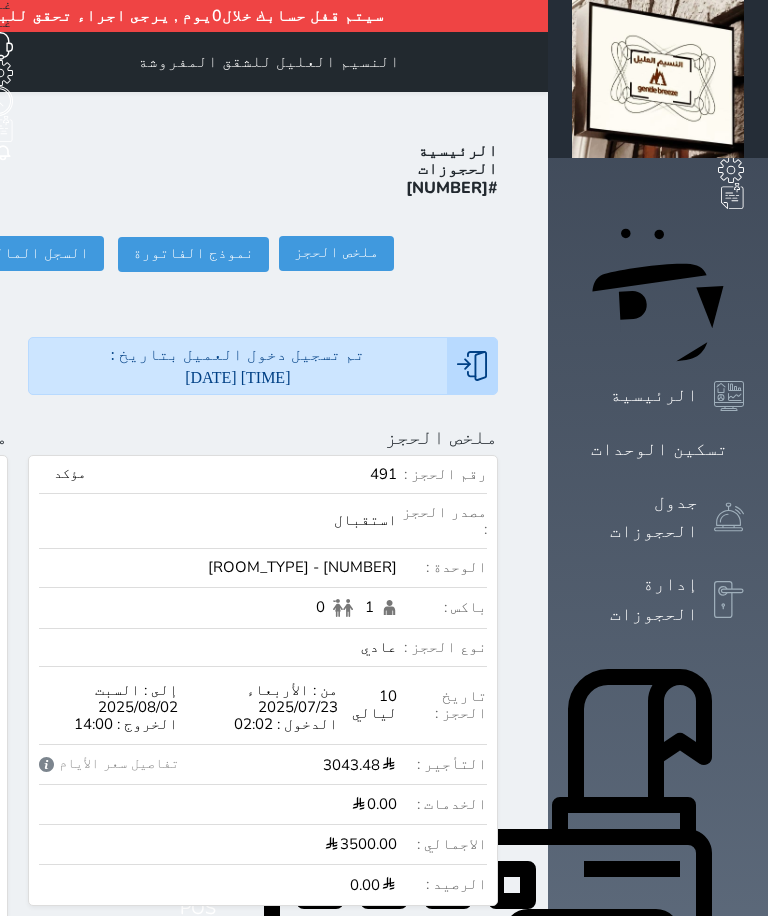click on "تسجيل مغادرة" at bounding box center [-386, 253] 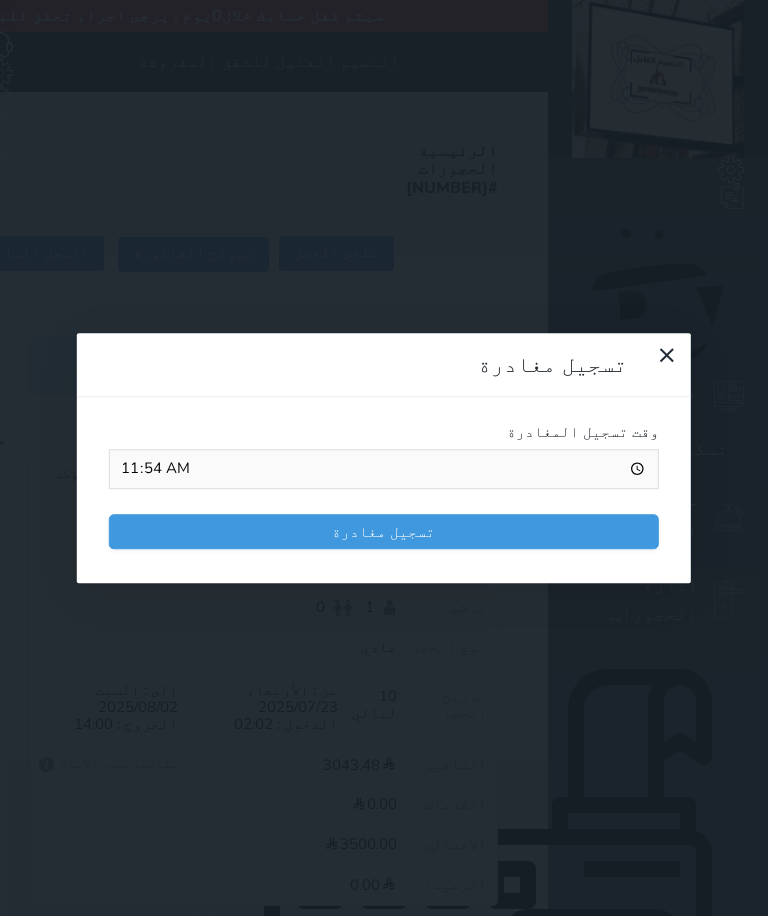 click on "تسجيل مغادرة" at bounding box center (384, 531) 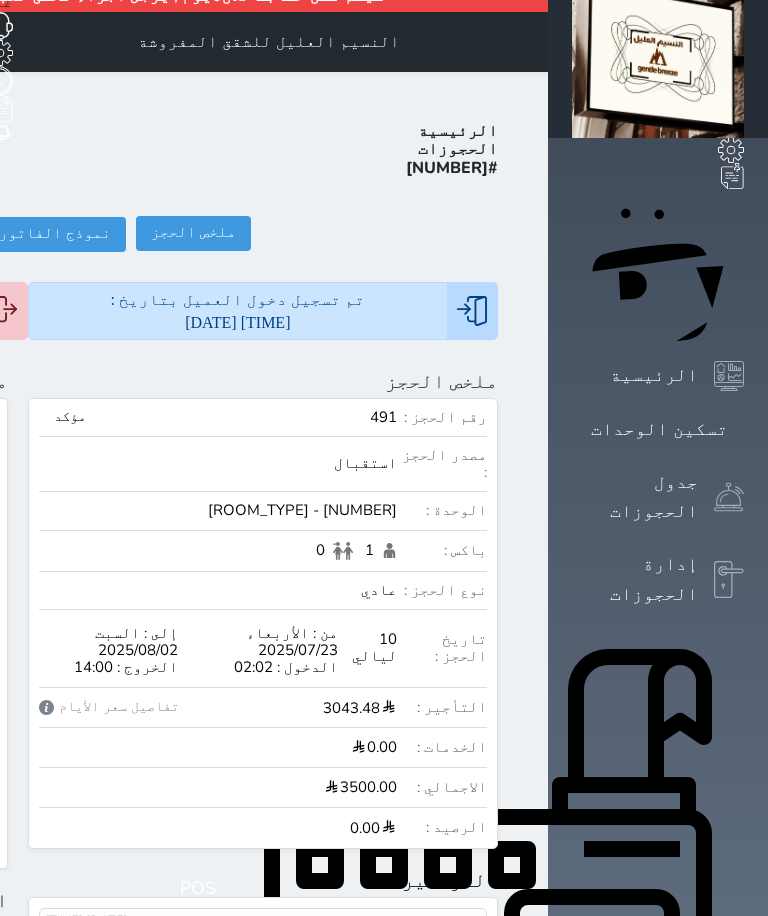 scroll, scrollTop: 0, scrollLeft: 0, axis: both 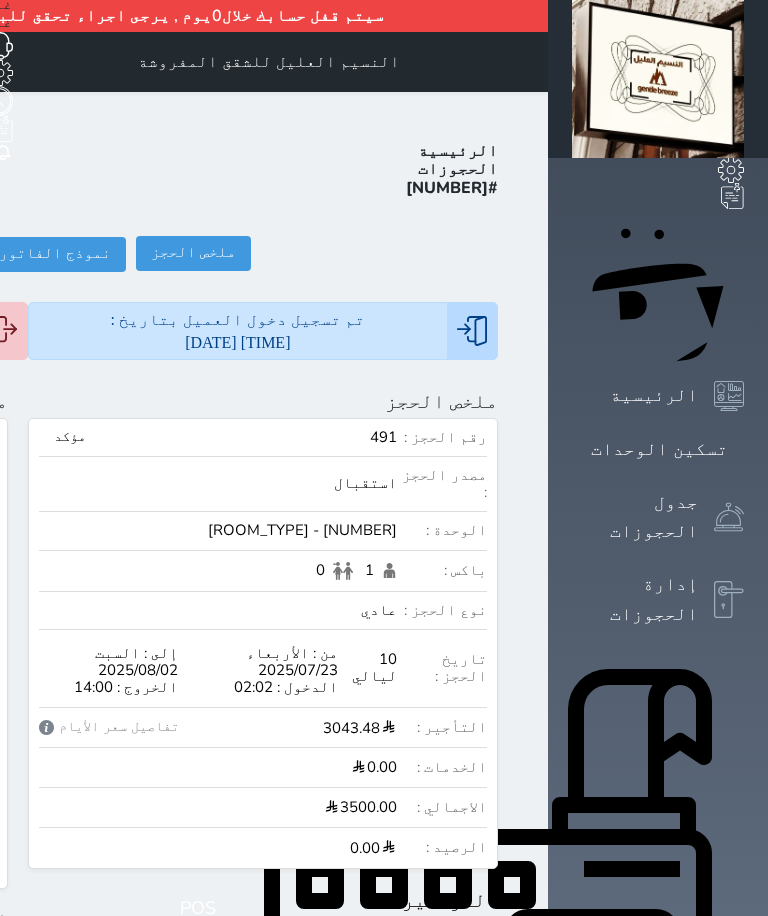 click at bounding box center [524, 62] 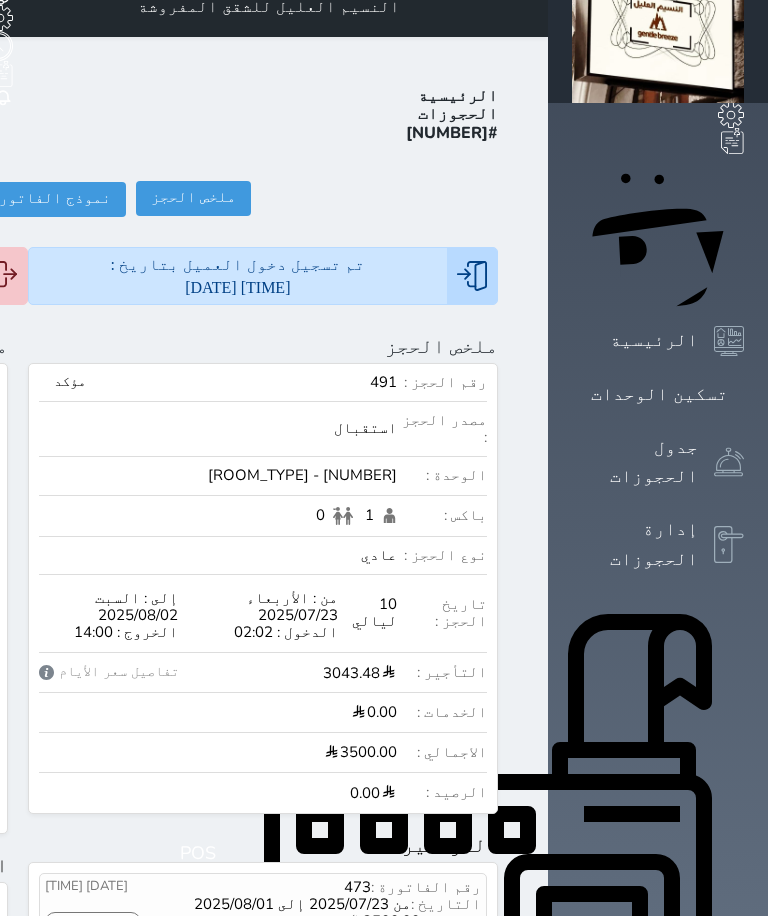 scroll, scrollTop: 0, scrollLeft: 0, axis: both 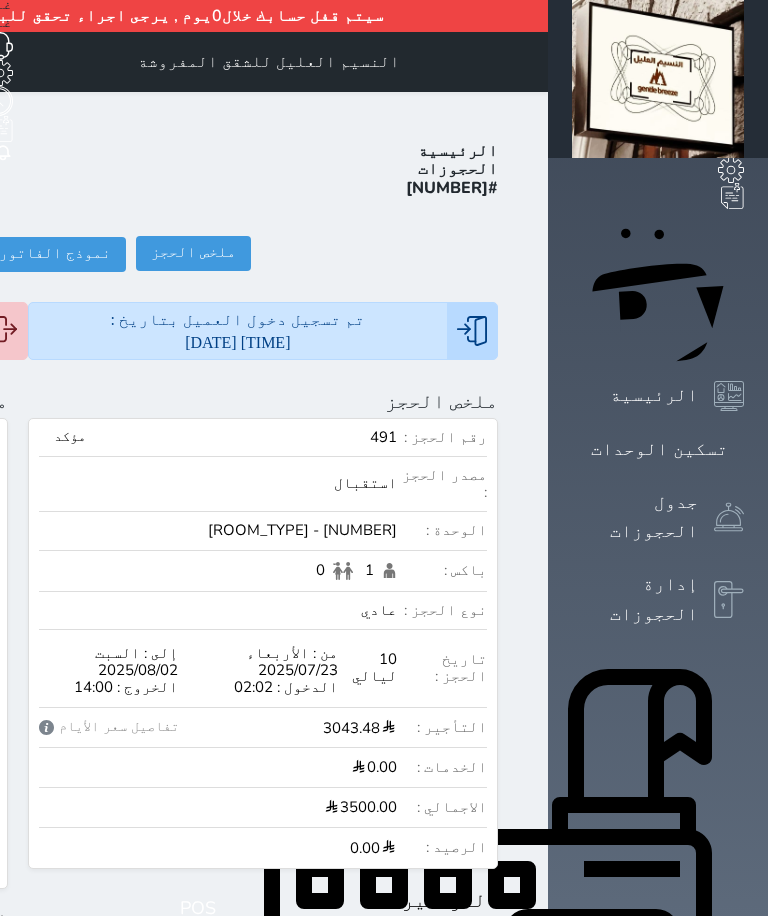 click at bounding box center [524, 62] 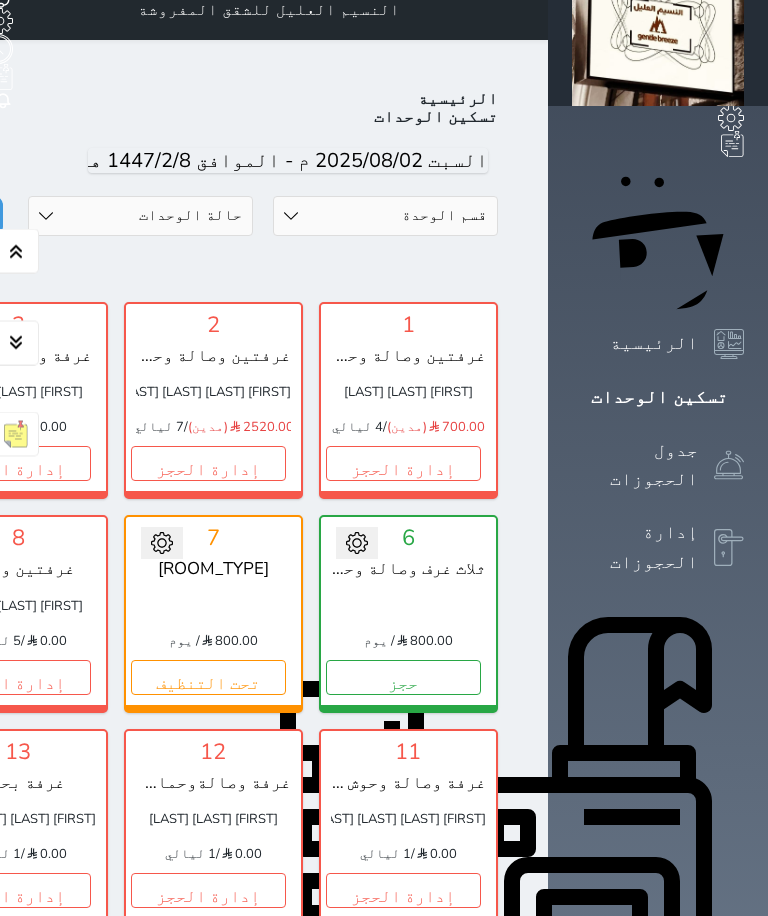 scroll, scrollTop: 58, scrollLeft: 0, axis: vertical 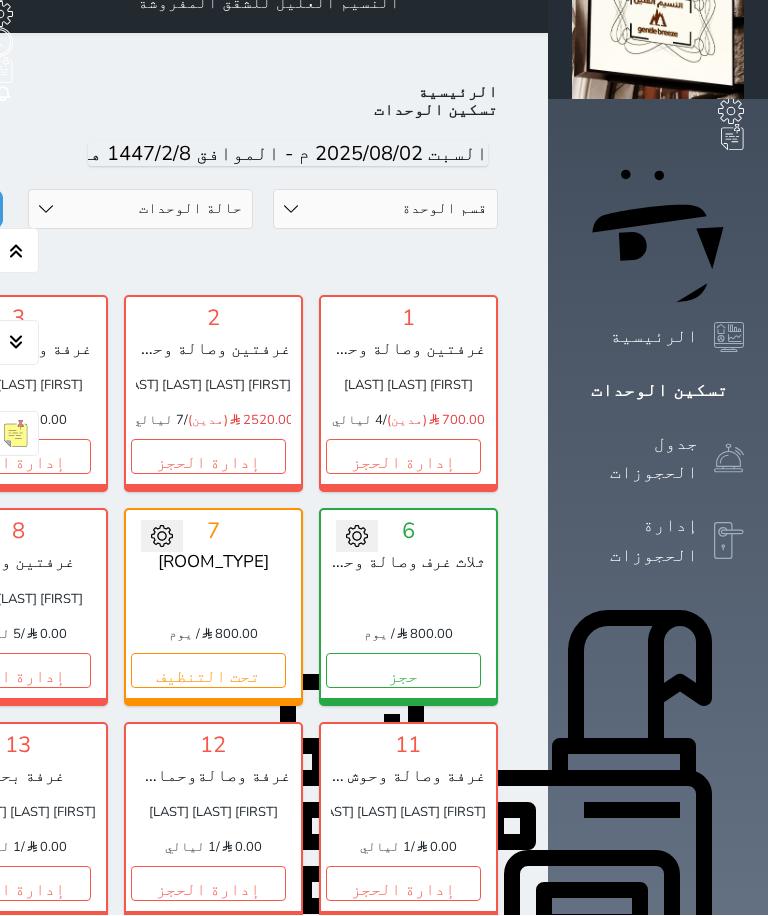 click on "تحت التنظيف" at bounding box center [208, 671] 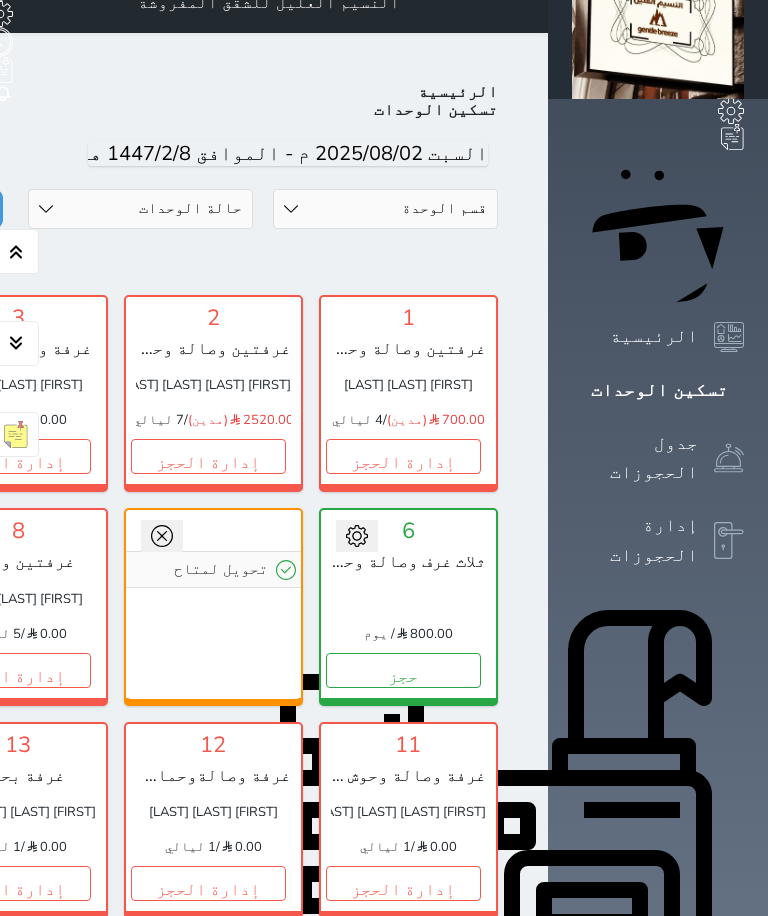 click on "تحويل لمتاح" at bounding box center [213, 569] 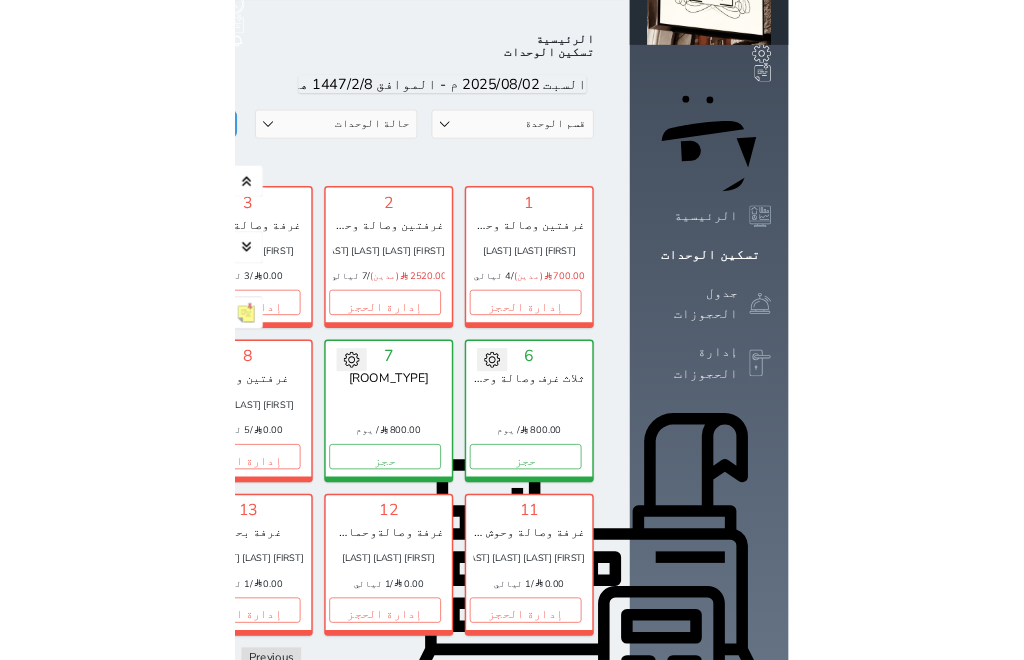 scroll, scrollTop: 216, scrollLeft: 0, axis: vertical 